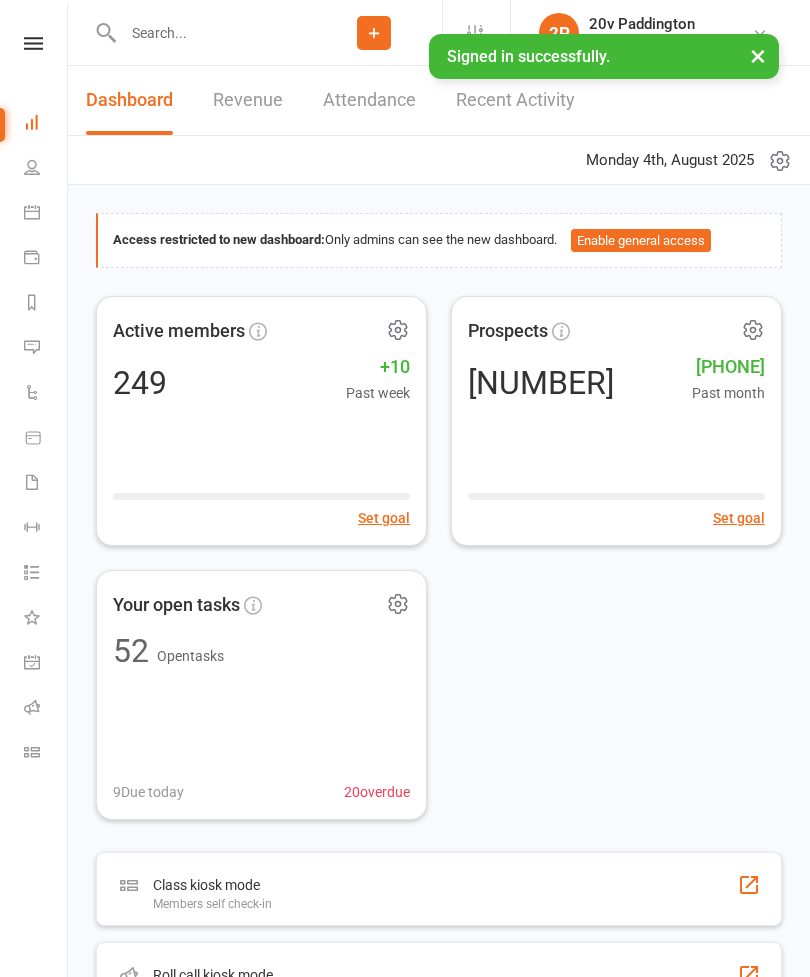 scroll, scrollTop: 0, scrollLeft: 0, axis: both 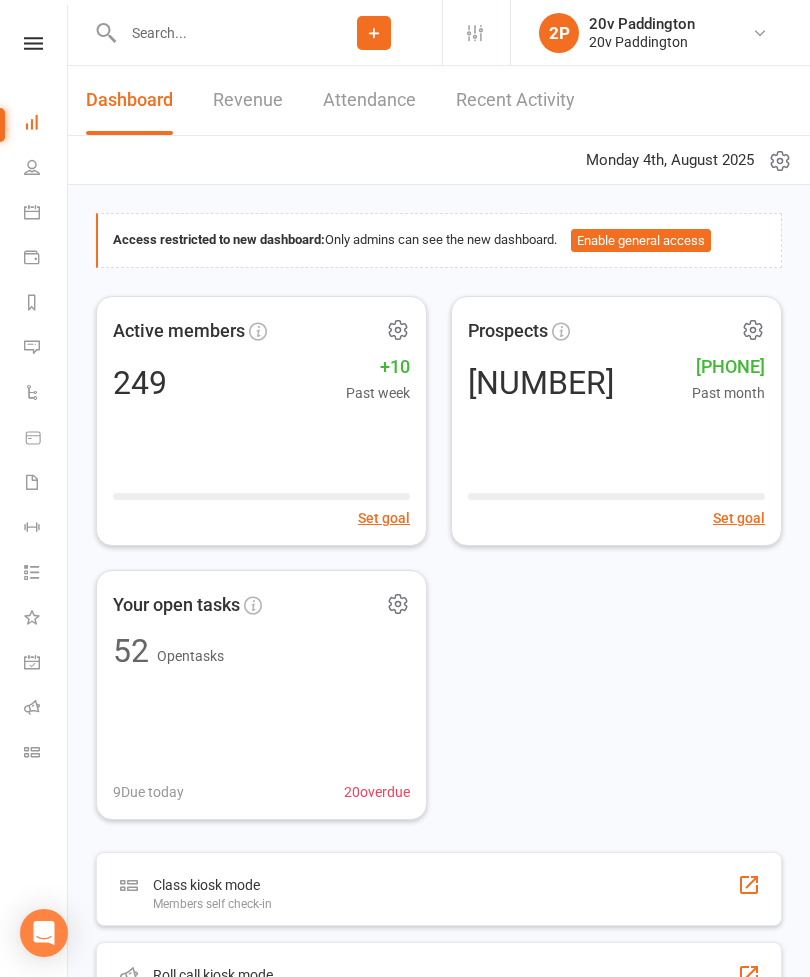 click at bounding box center (32, 347) 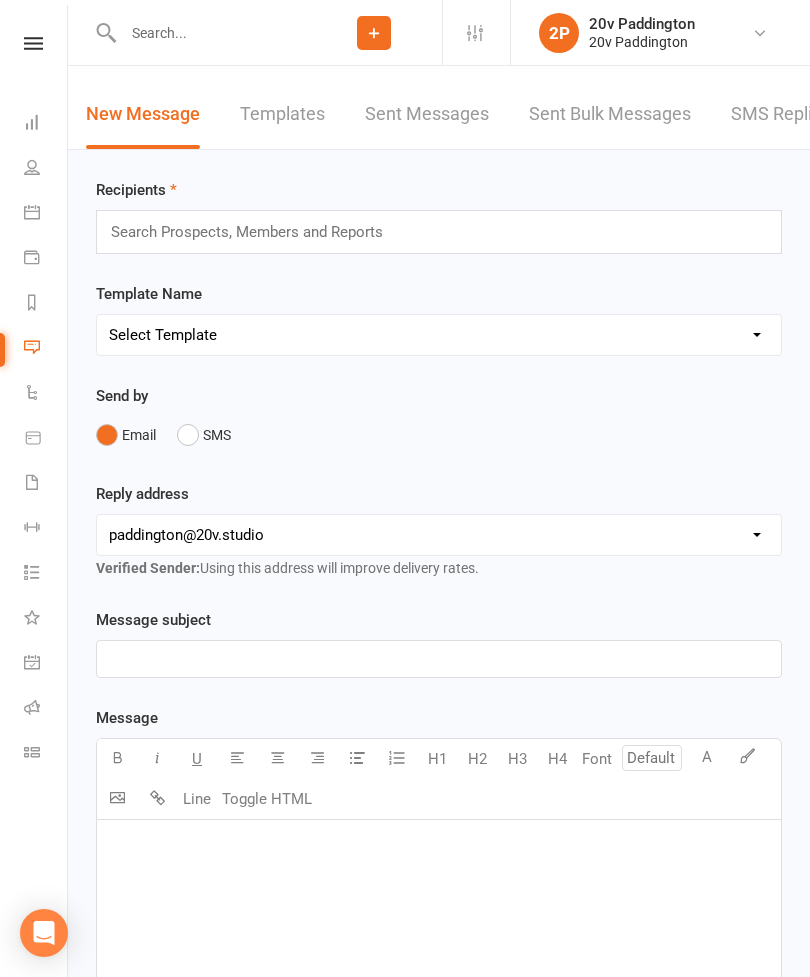 click on "SMS Replies  4" at bounding box center (791, 114) 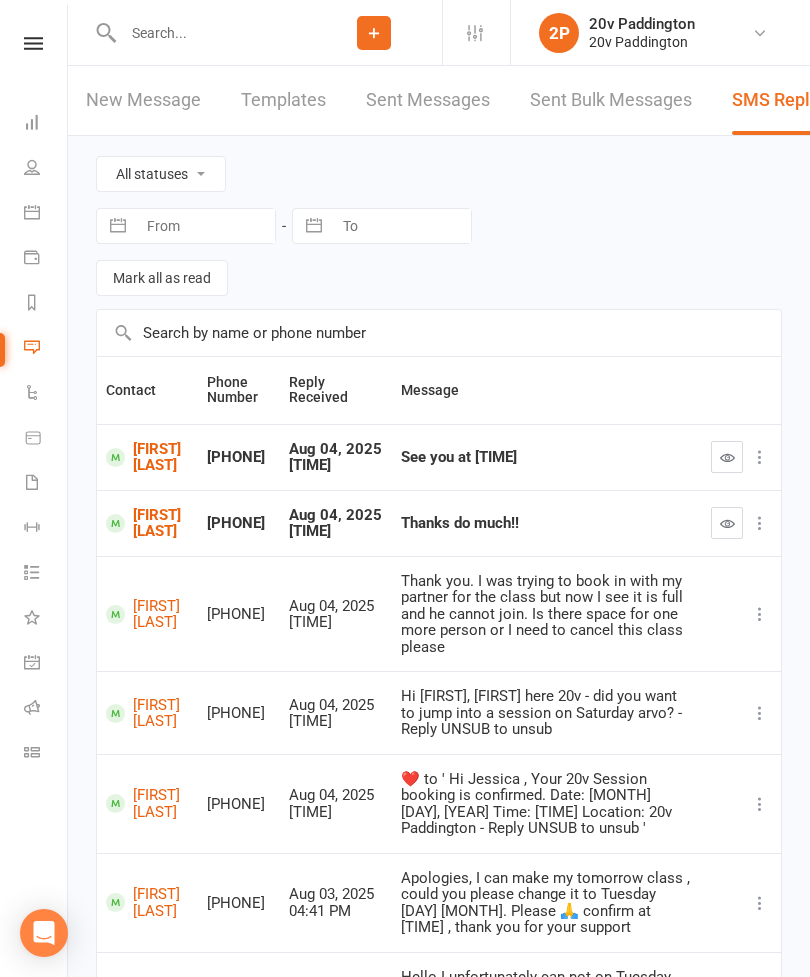 click at bounding box center [727, 523] 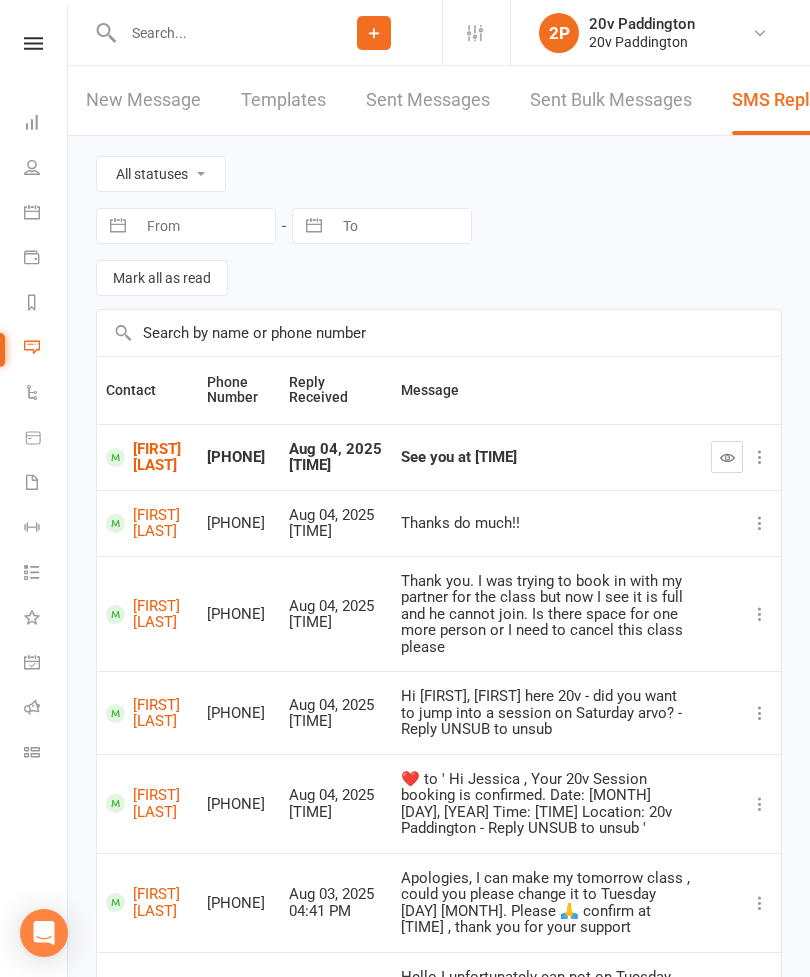 click at bounding box center (727, 457) 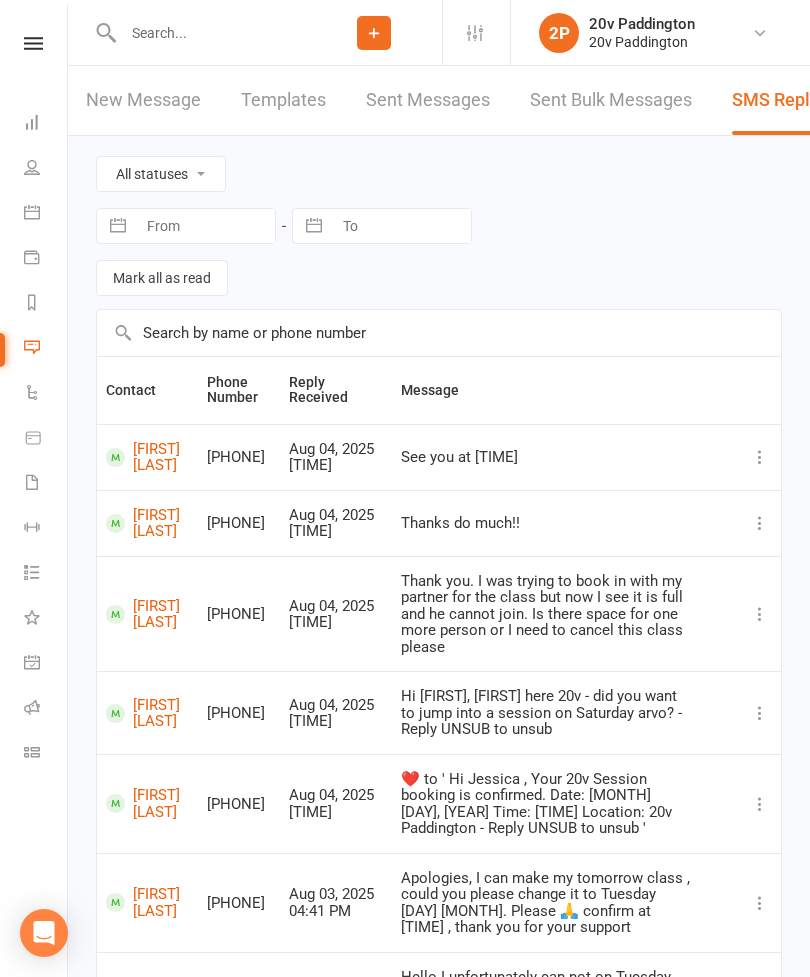 click on "Waivers" at bounding box center (46, 484) 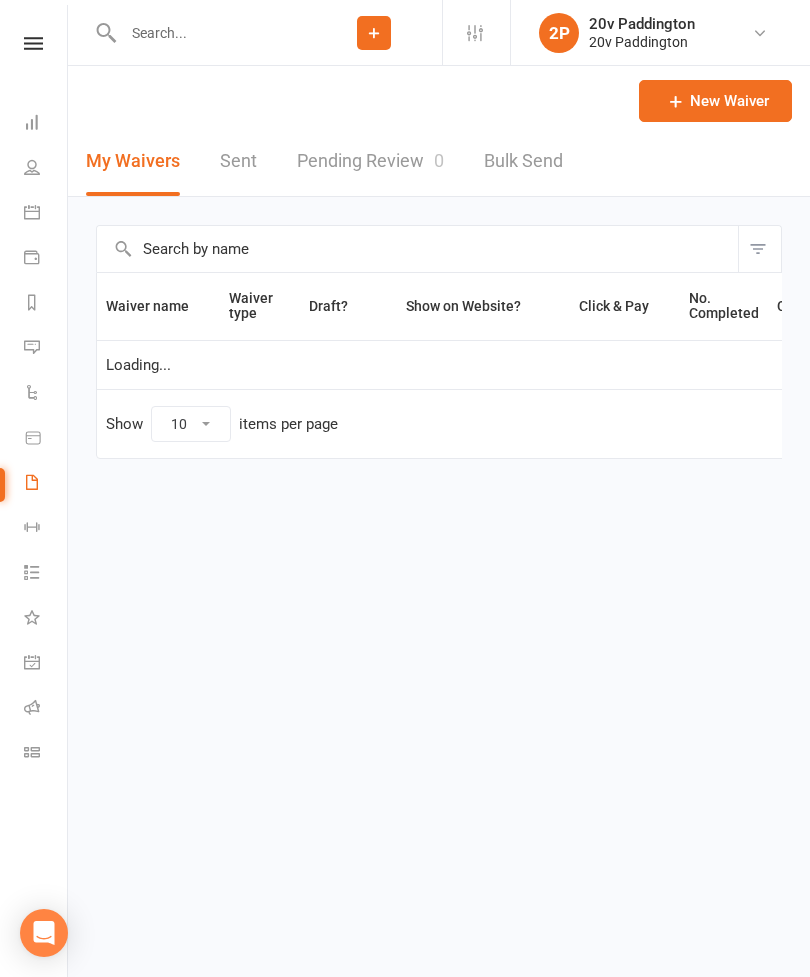 select on "100" 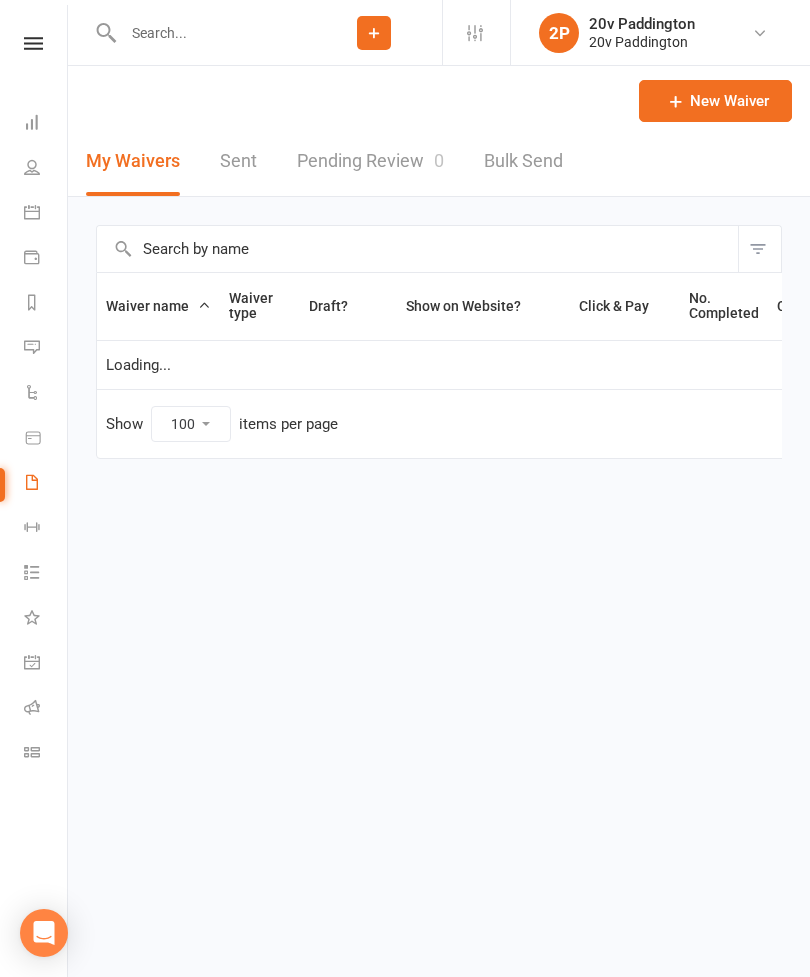 click on "Pending Review 0" at bounding box center [370, 161] 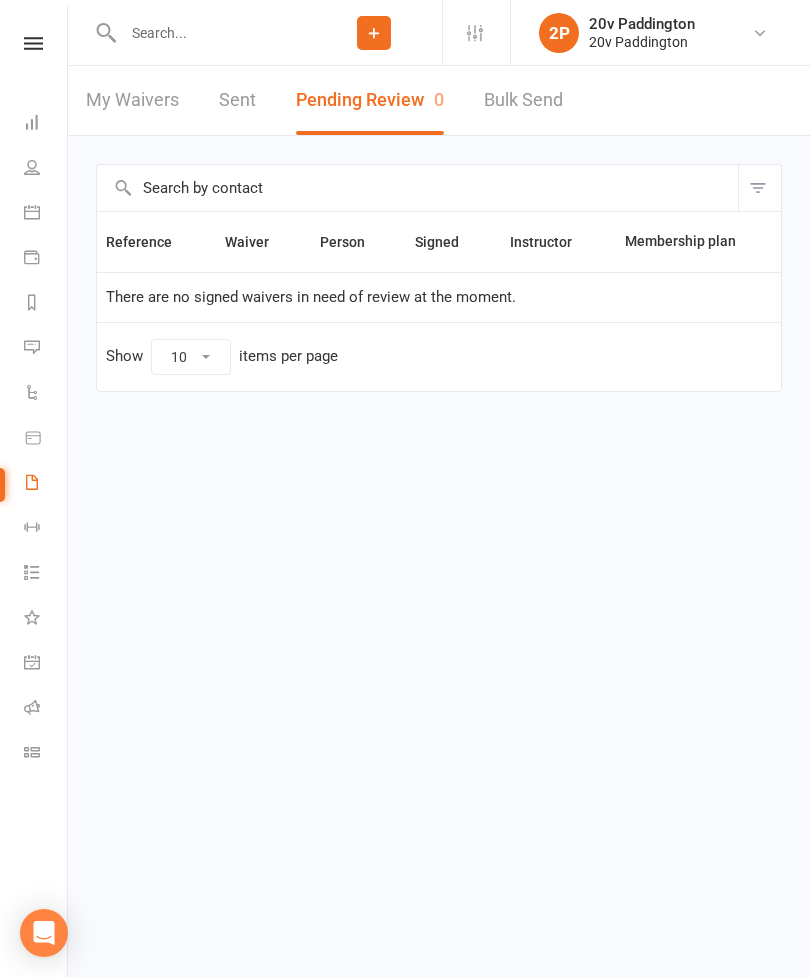 click on "Tasks   29" at bounding box center (46, 574) 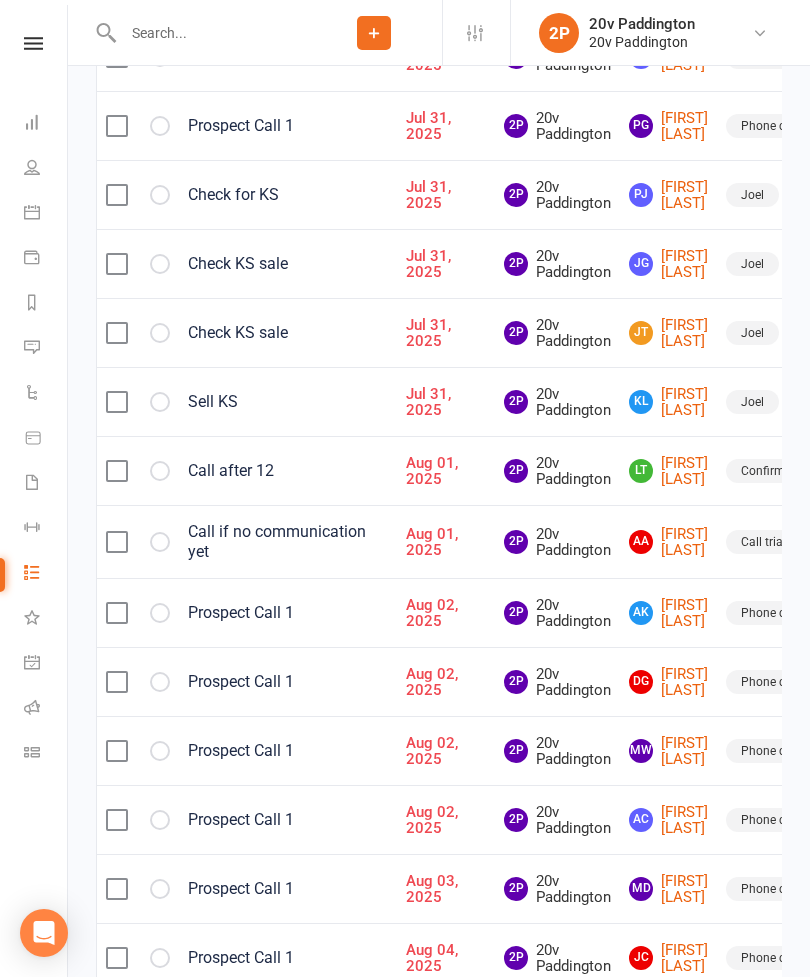 scroll, scrollTop: 838, scrollLeft: 0, axis: vertical 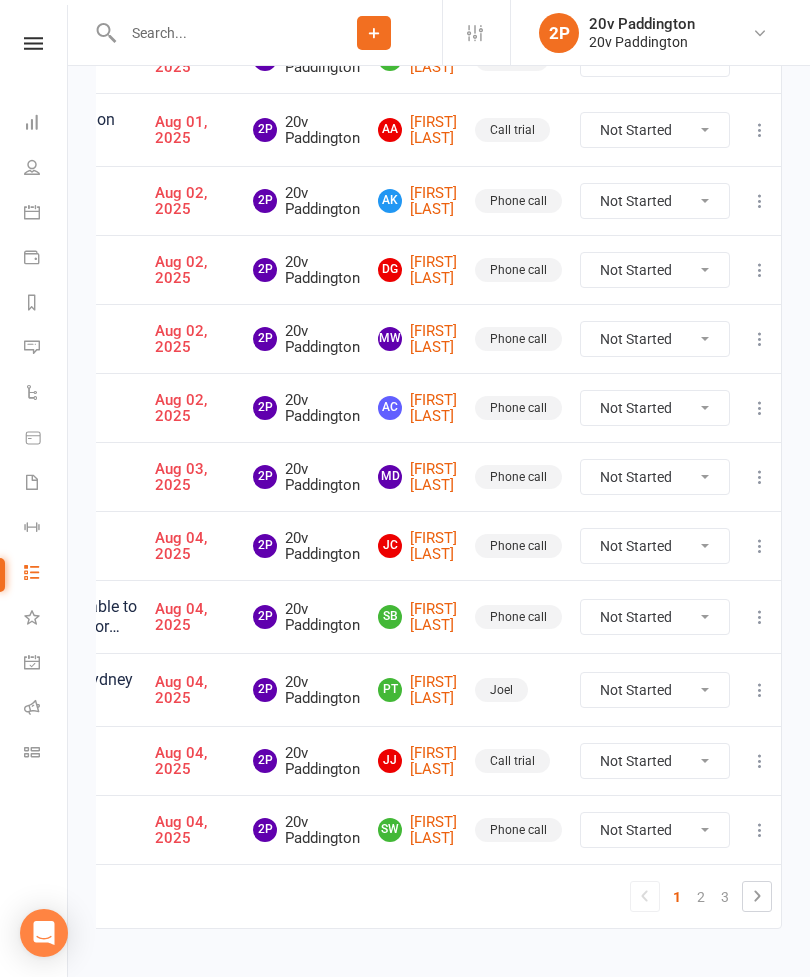 click on "2" at bounding box center [701, 897] 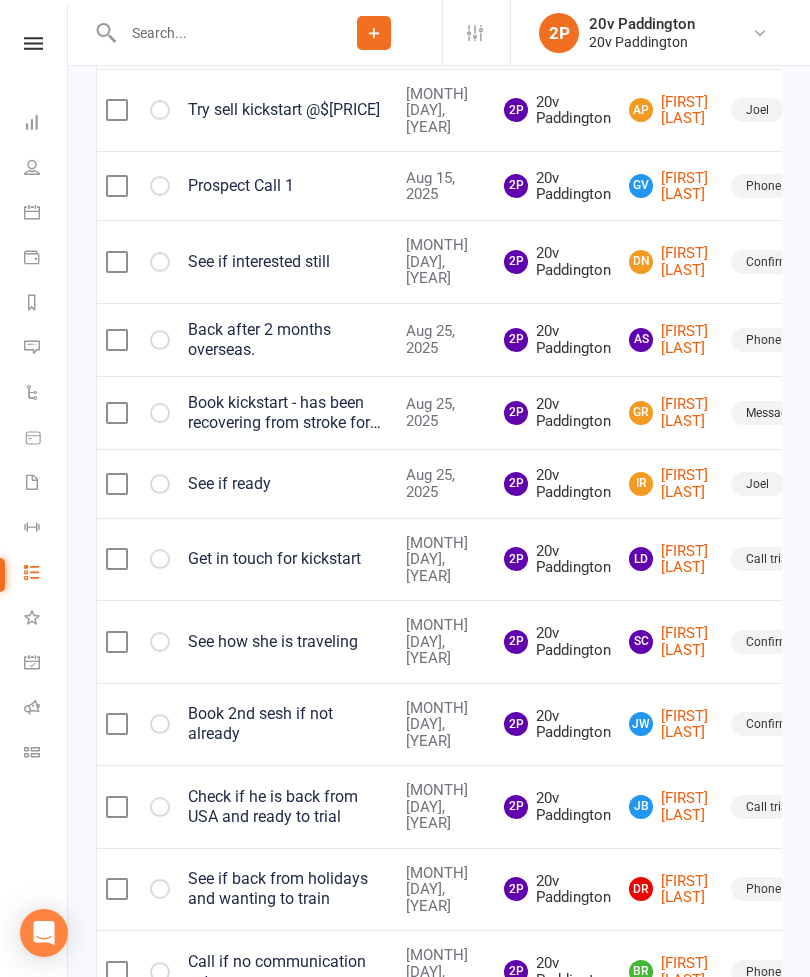 scroll, scrollTop: 0, scrollLeft: 0, axis: both 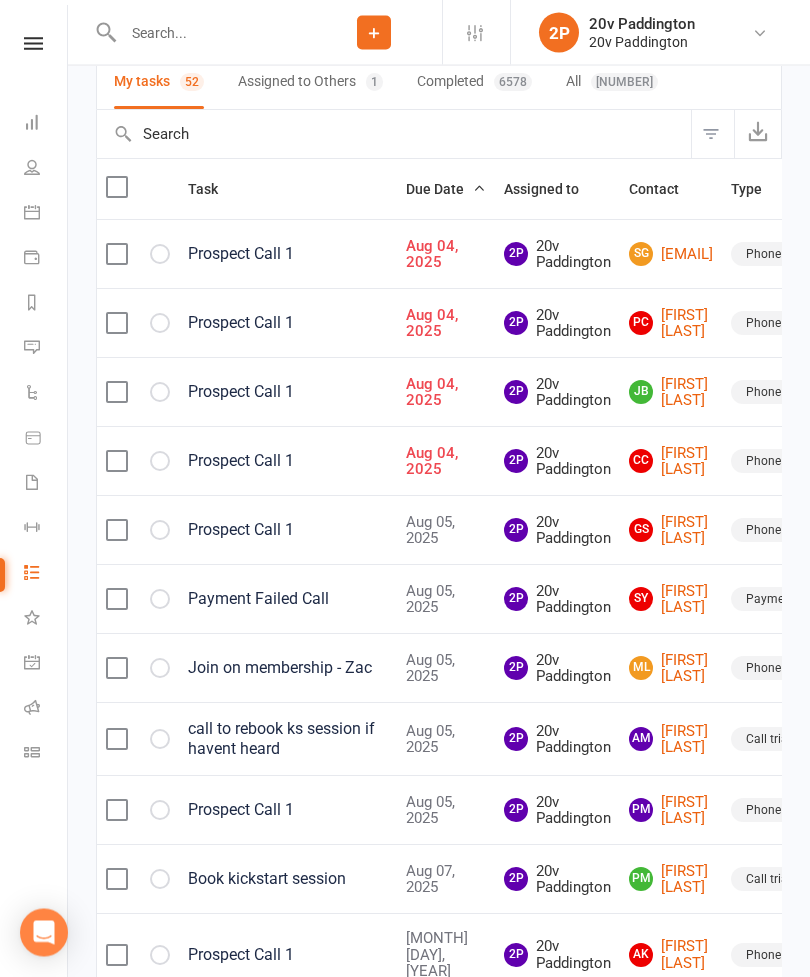 click on "[FIRST] [LAST]" at bounding box center [671, 600] 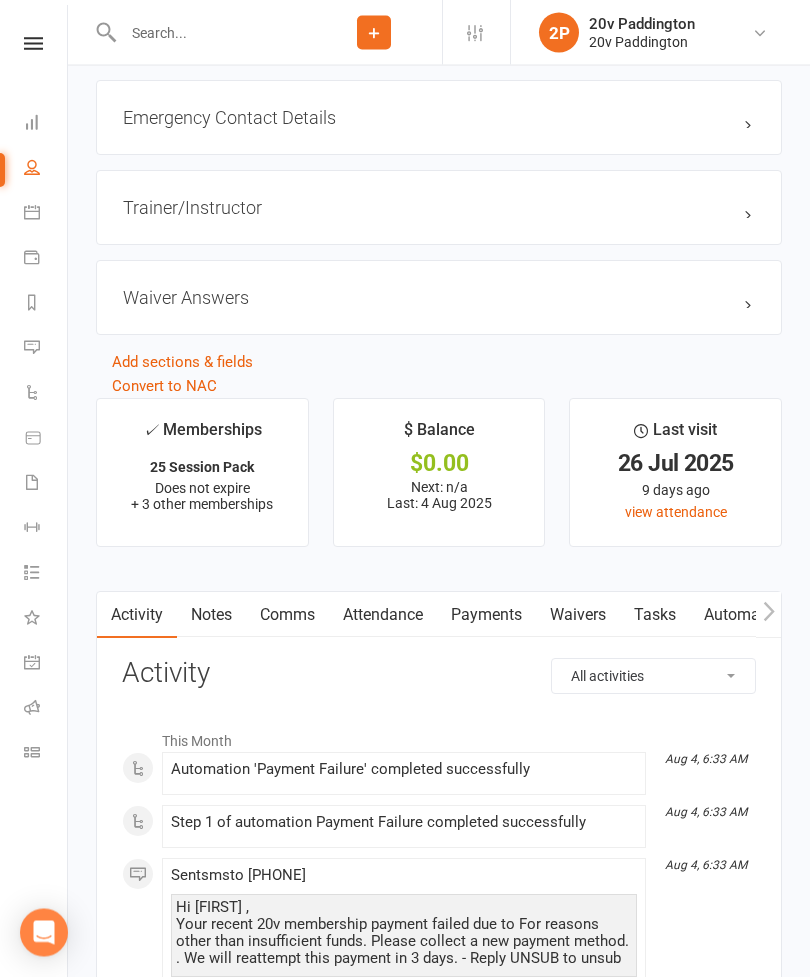 scroll, scrollTop: 2478, scrollLeft: 0, axis: vertical 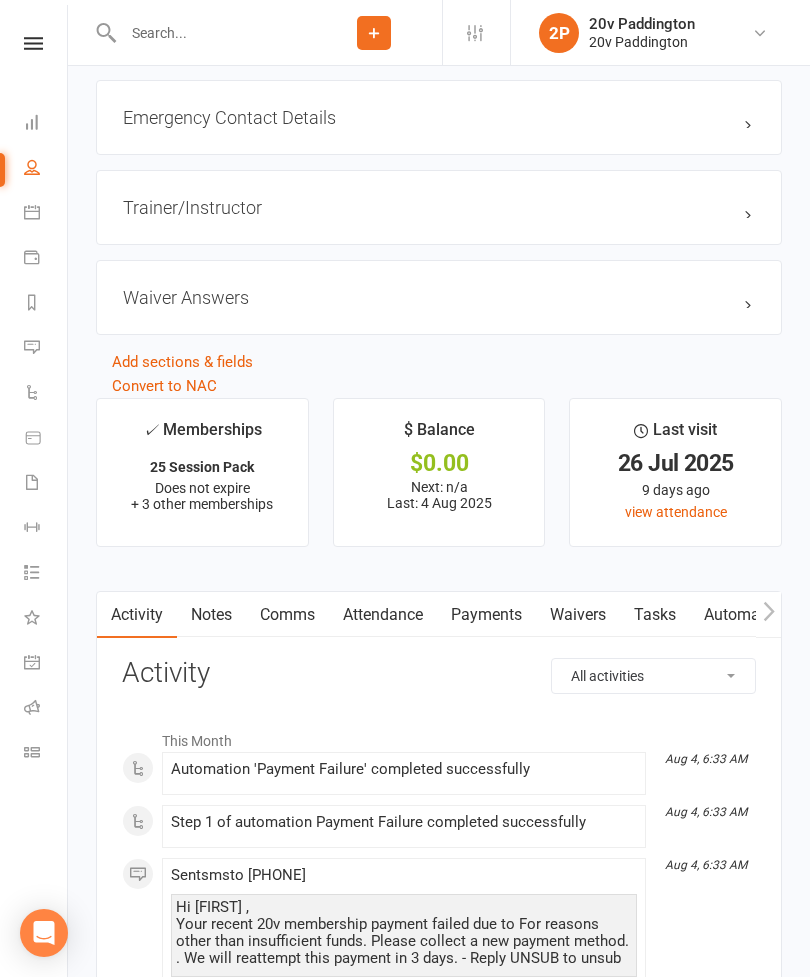 click on "Messages   2" at bounding box center [46, 349] 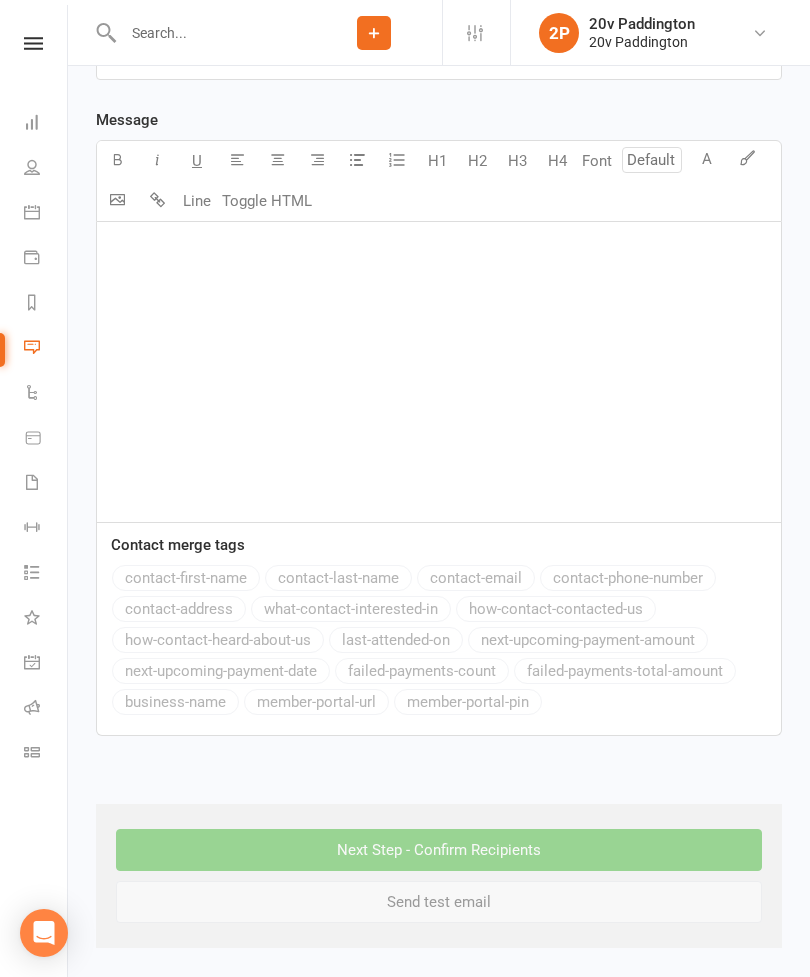 scroll, scrollTop: 0, scrollLeft: 0, axis: both 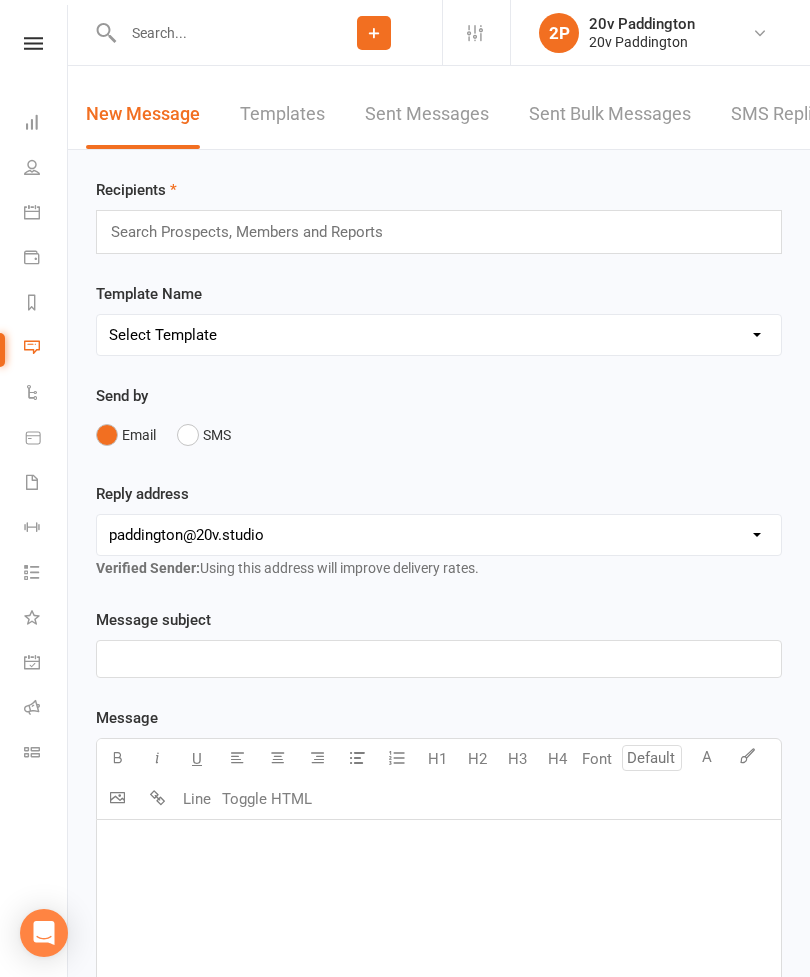 click on "SMS Replies  2" at bounding box center (791, 114) 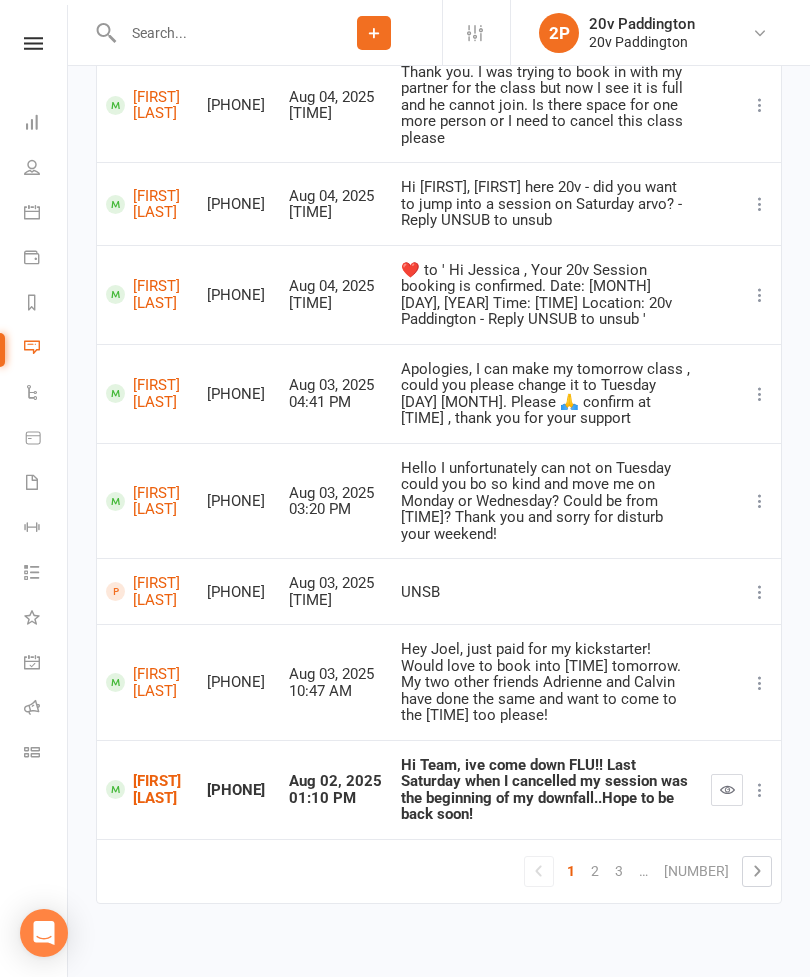 scroll, scrollTop: 551, scrollLeft: 0, axis: vertical 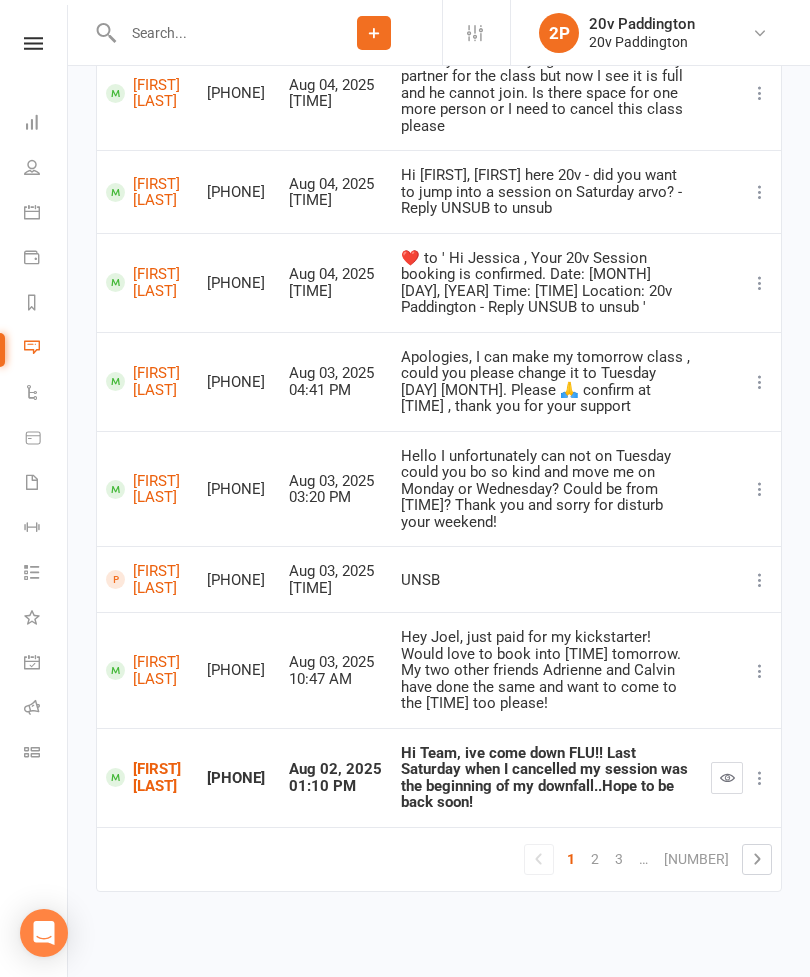 click on "2" at bounding box center (595, 859) 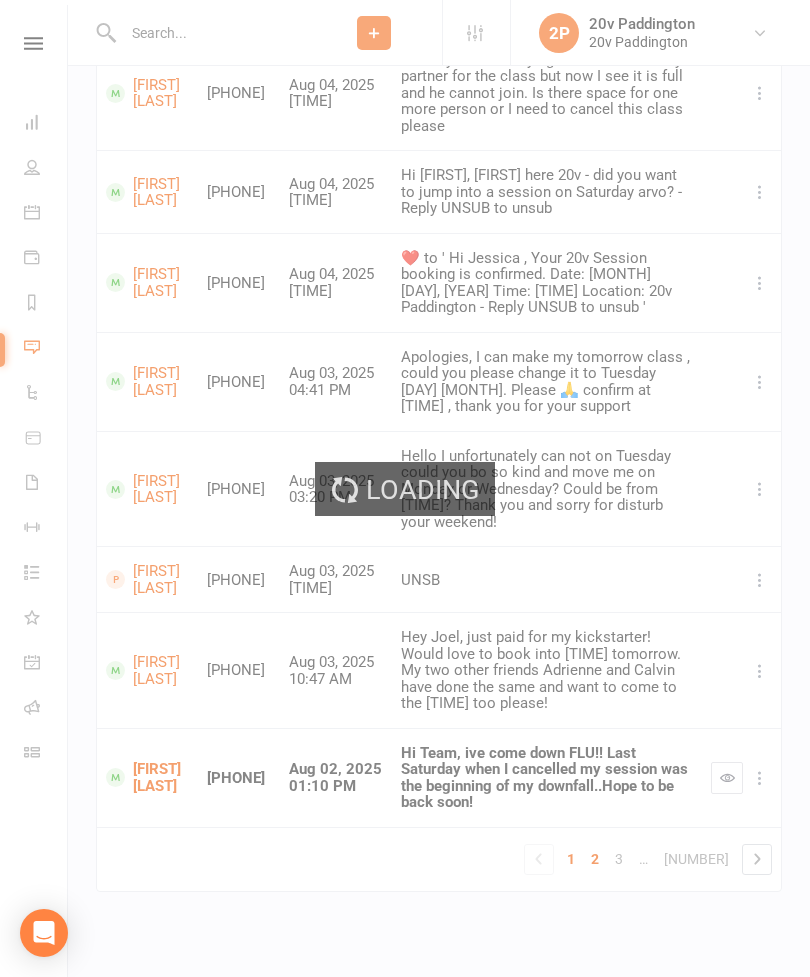 scroll, scrollTop: 311, scrollLeft: 0, axis: vertical 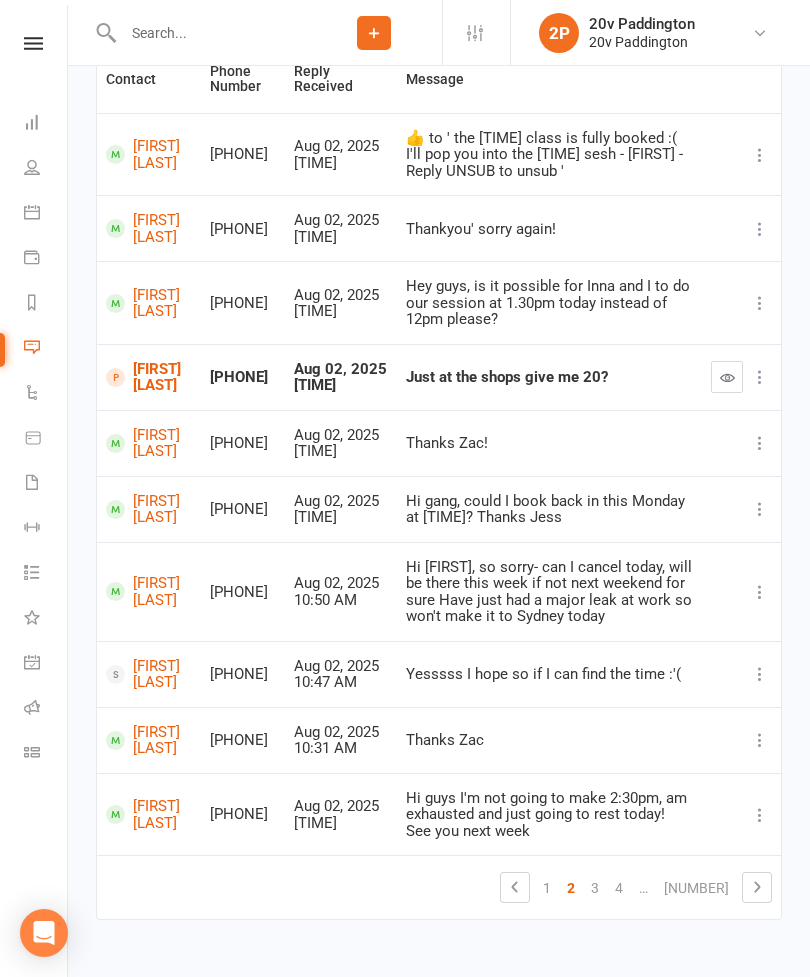 click at bounding box center [727, 377] 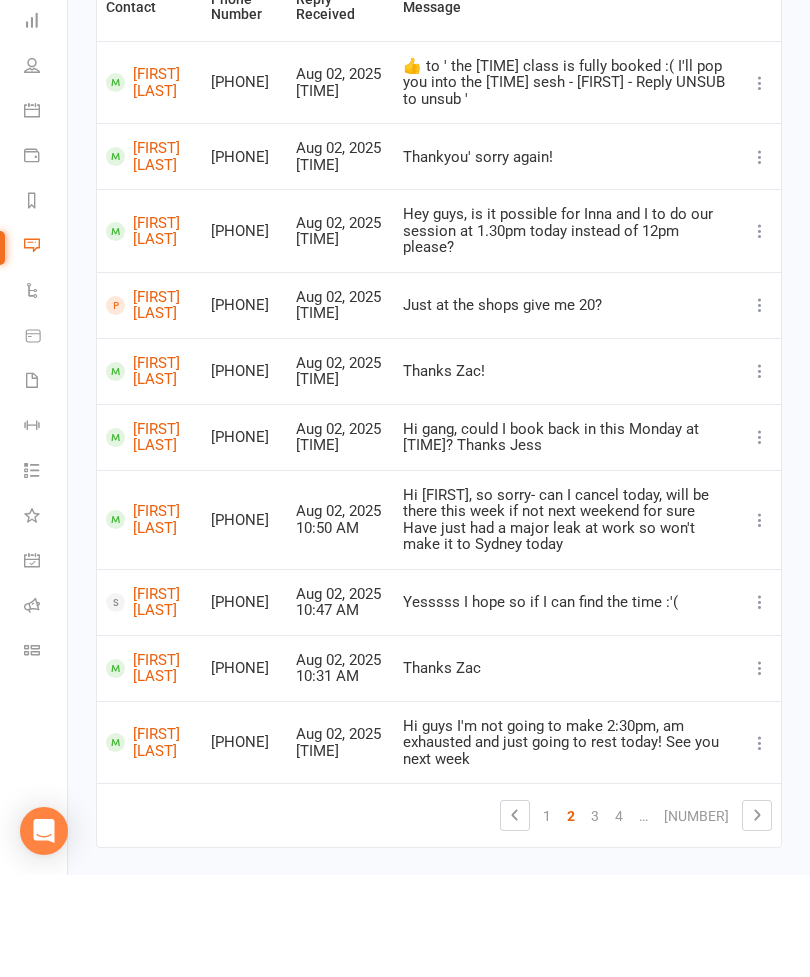 scroll, scrollTop: 279, scrollLeft: 0, axis: vertical 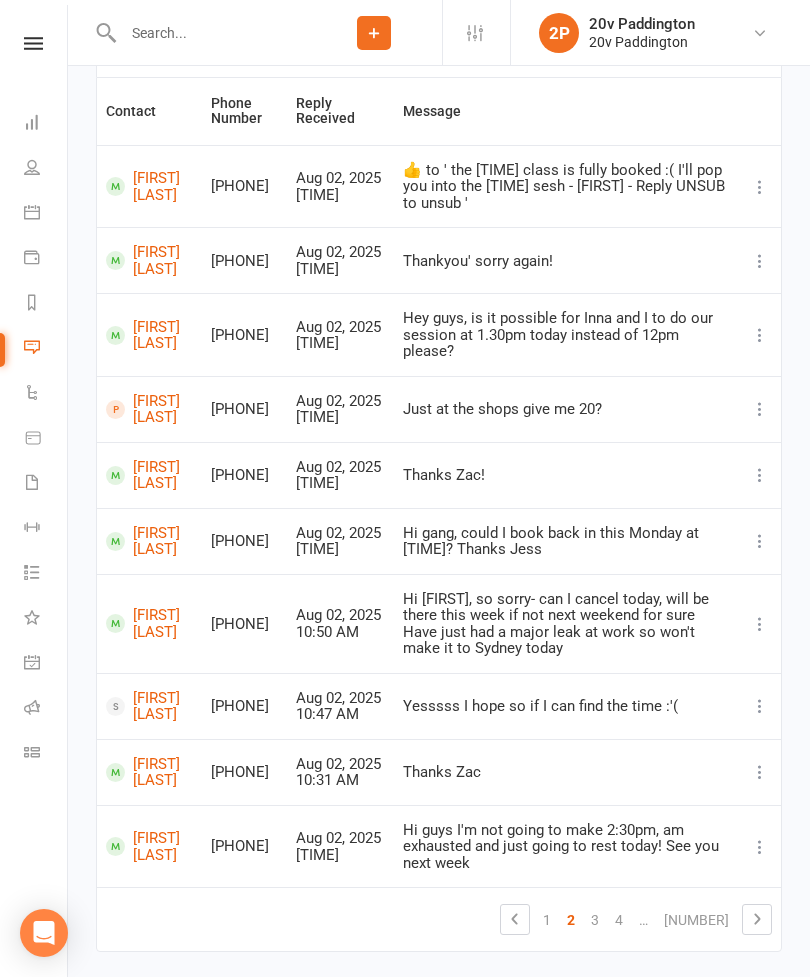 click on "3" at bounding box center [595, 920] 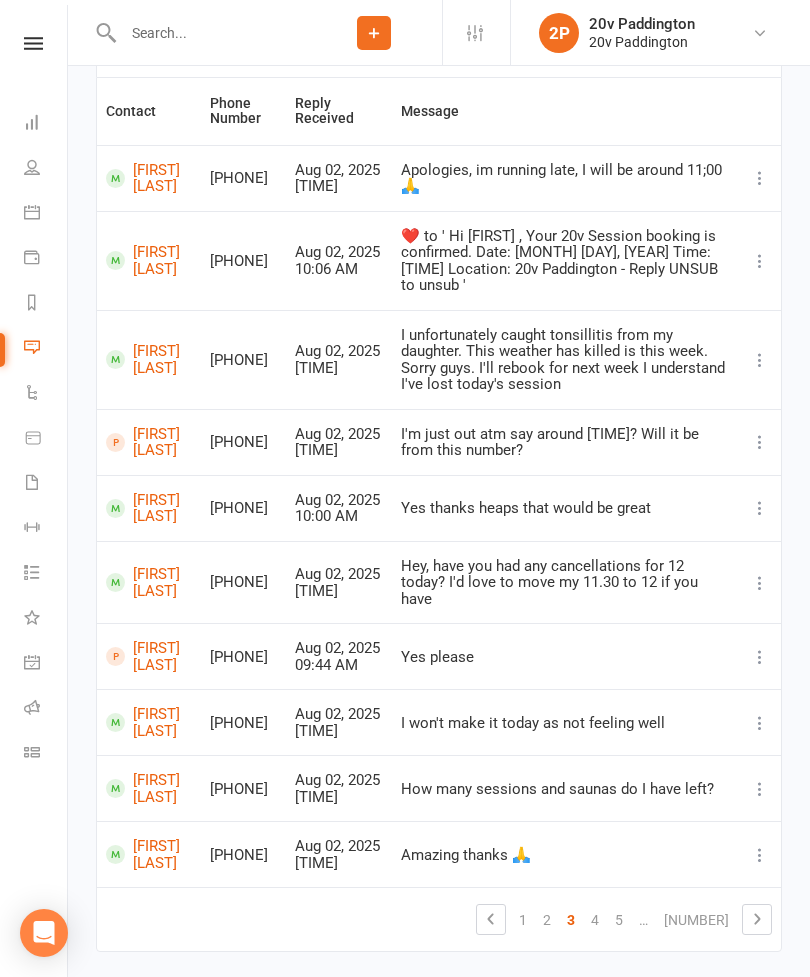 click on "Calendar" at bounding box center [46, 214] 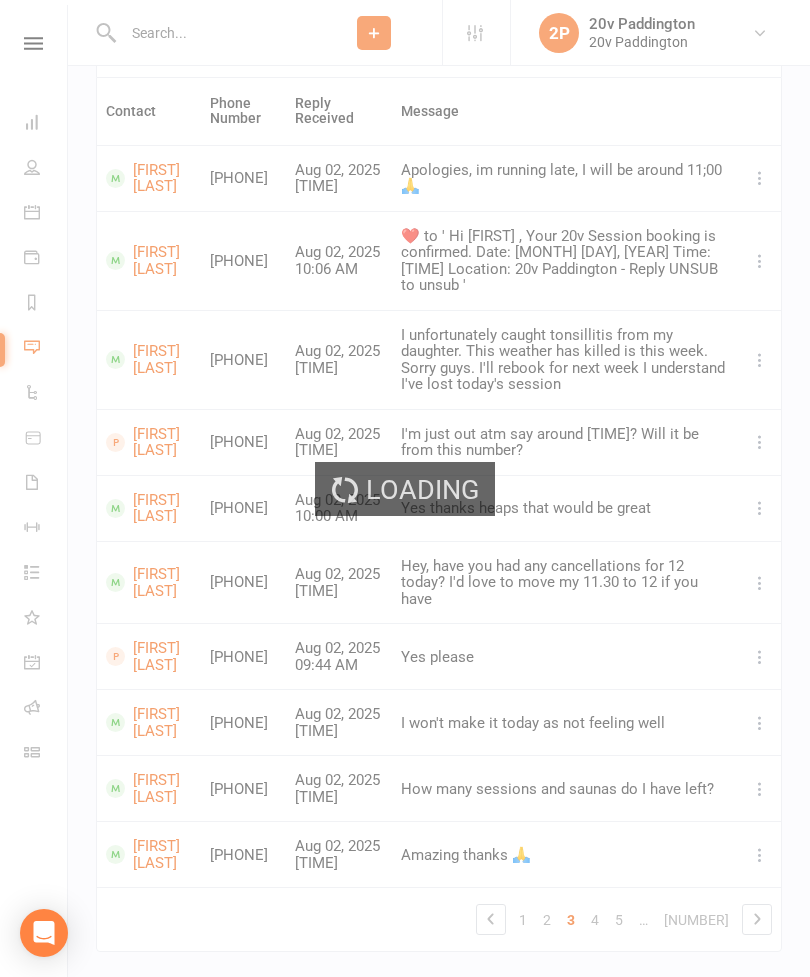 scroll, scrollTop: 0, scrollLeft: 0, axis: both 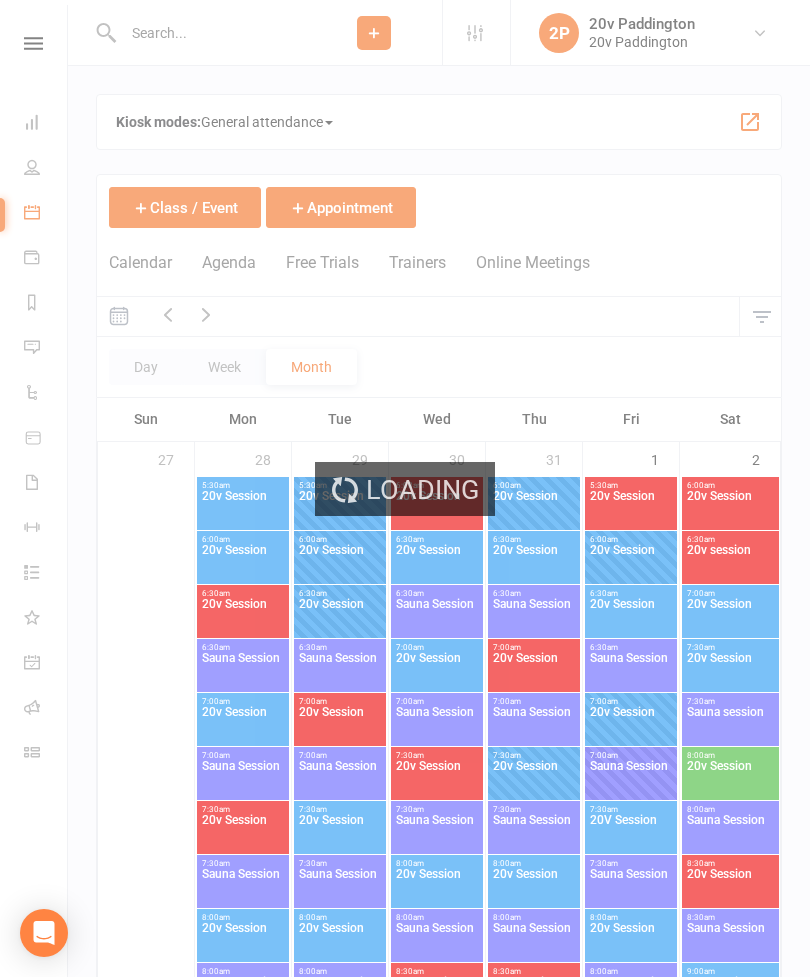 click on "Agenda" at bounding box center (229, 274) 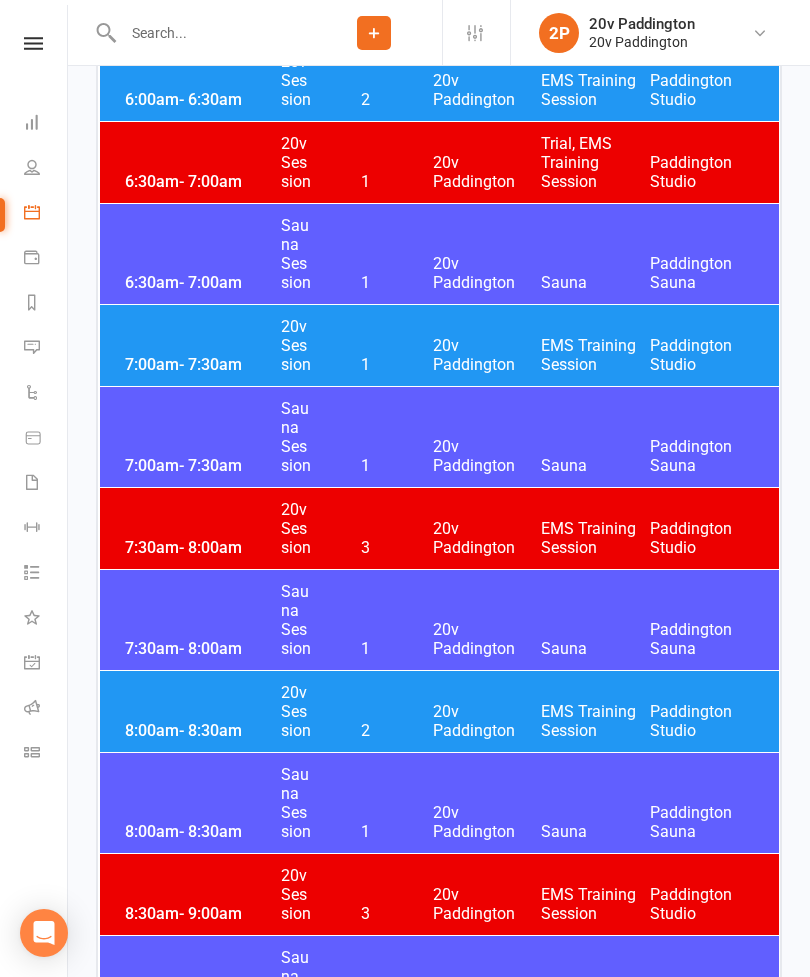scroll, scrollTop: 652, scrollLeft: 0, axis: vertical 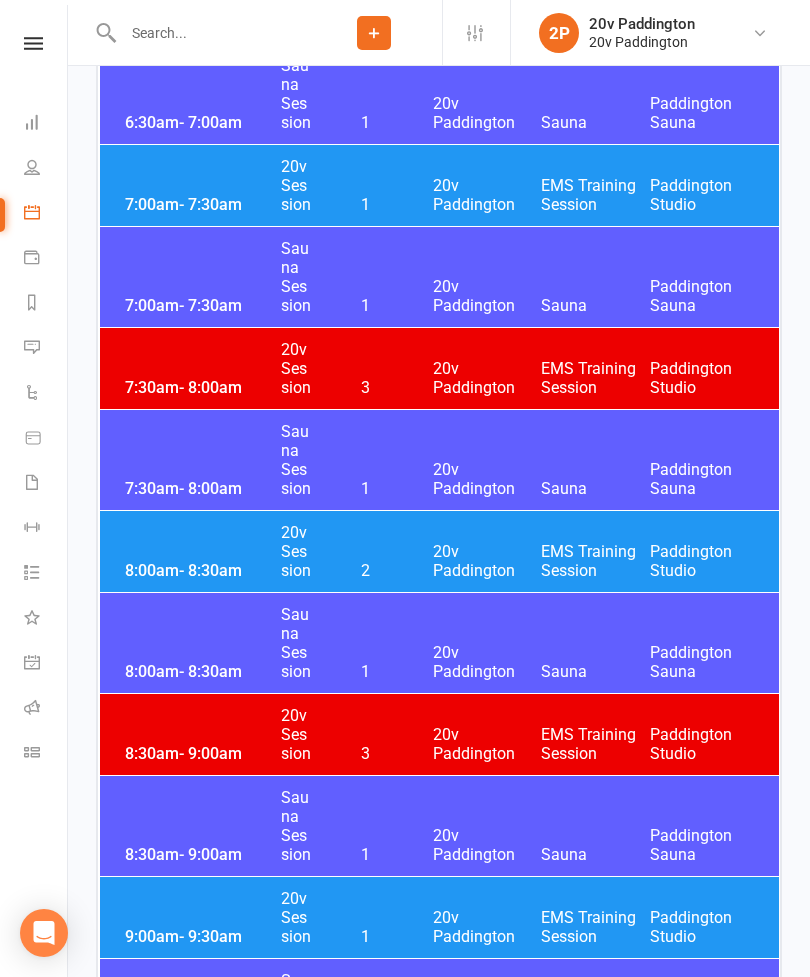 click on "[TIME] - [TIME] 20v Session 2 20v Paddington EMS Training Session Paddington Studio" at bounding box center [439, 551] 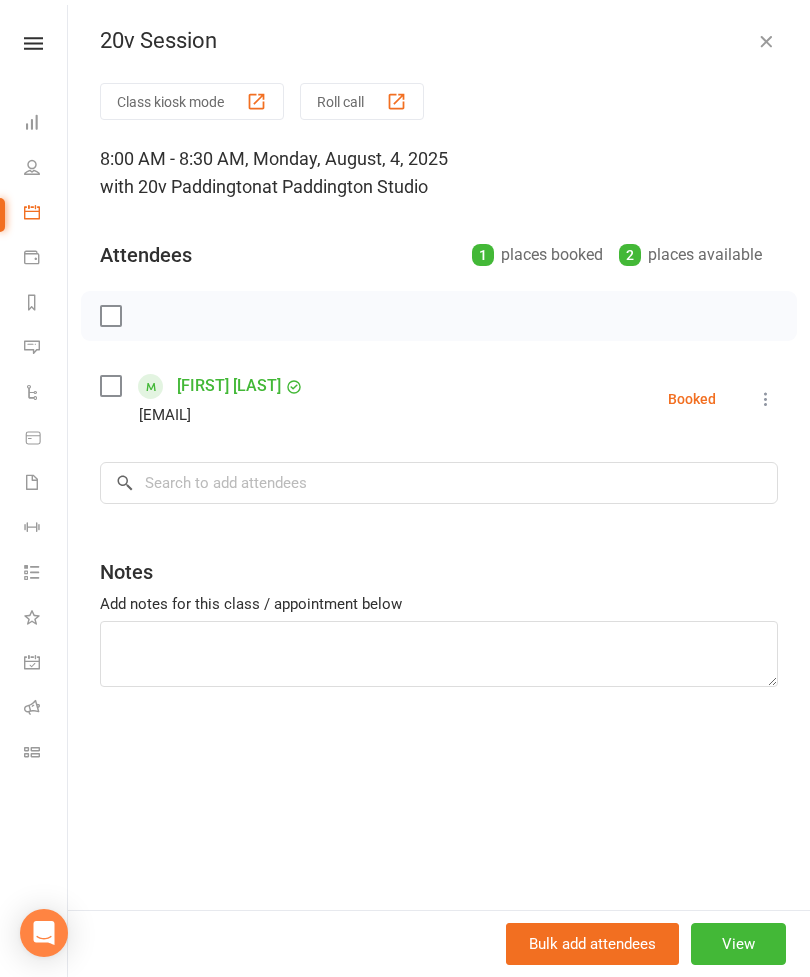 click on "[FIRST] [LAST]" at bounding box center [229, 386] 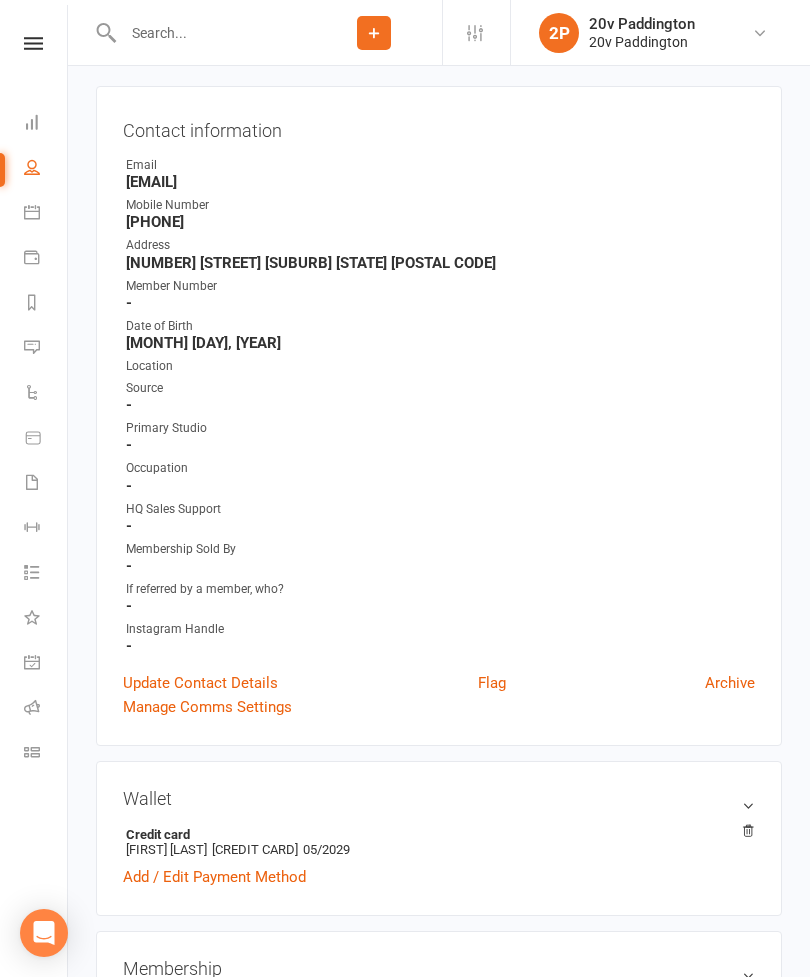 scroll, scrollTop: 0, scrollLeft: 0, axis: both 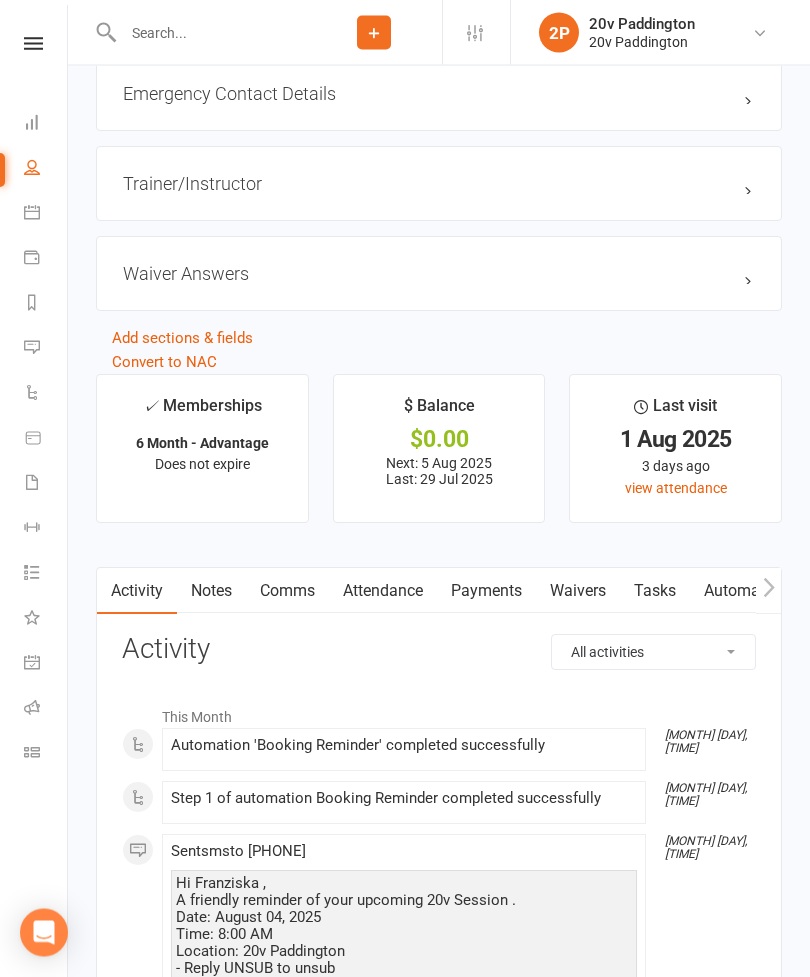 click on "Payments" at bounding box center (486, 592) 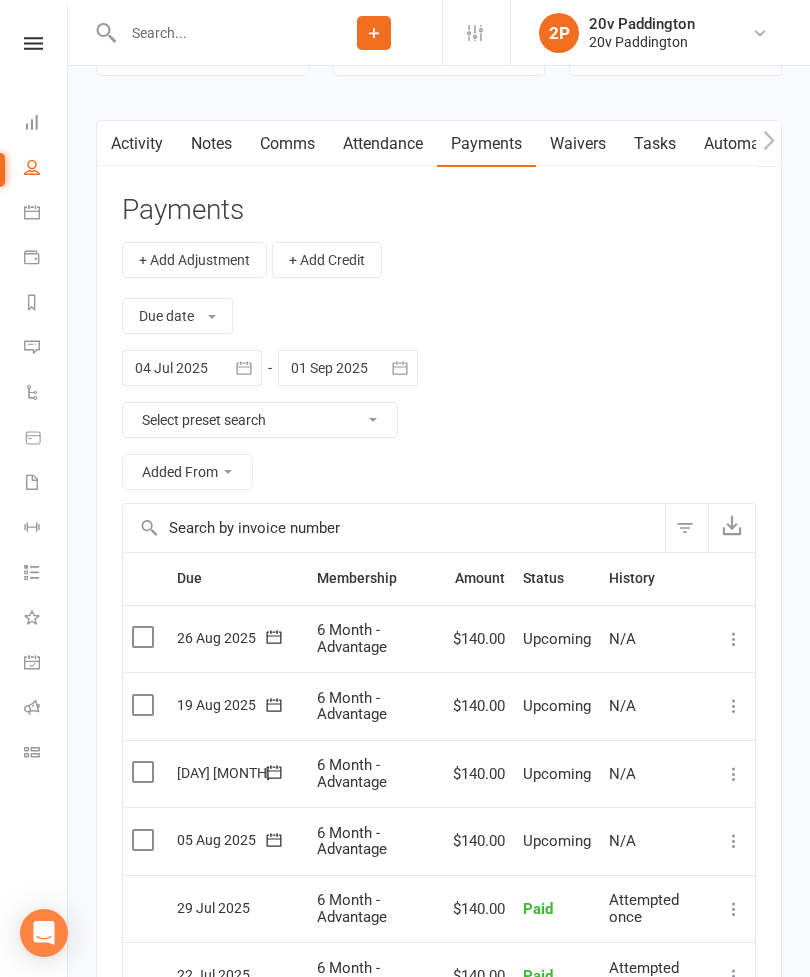 scroll, scrollTop: 2612, scrollLeft: 0, axis: vertical 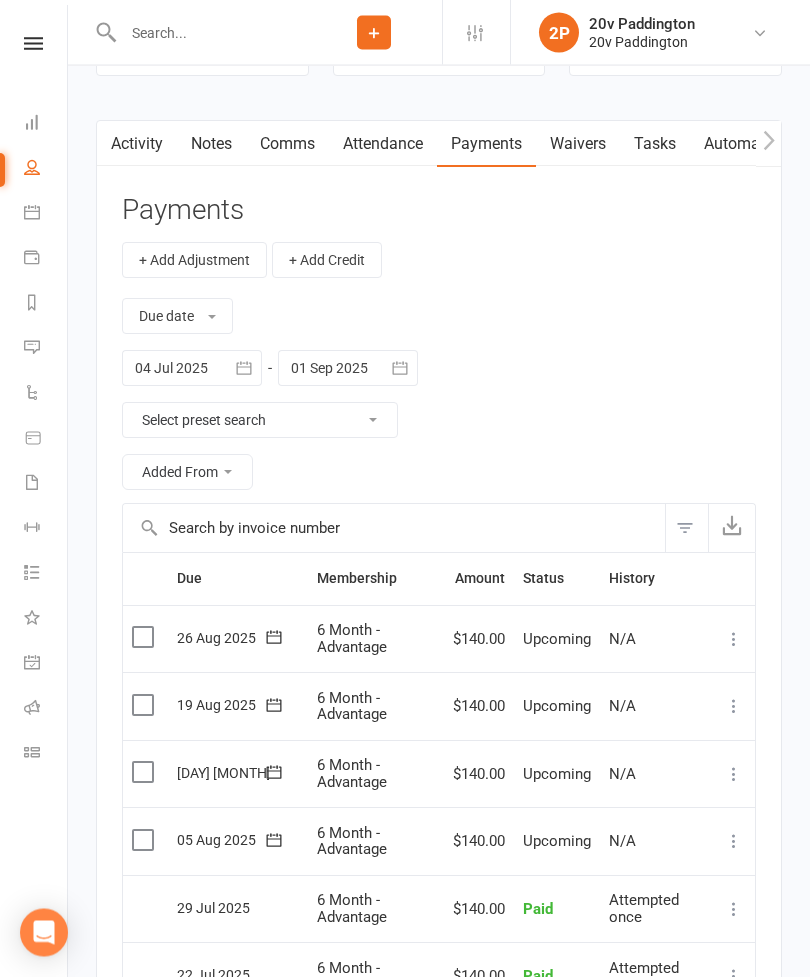 click at bounding box center (192, 369) 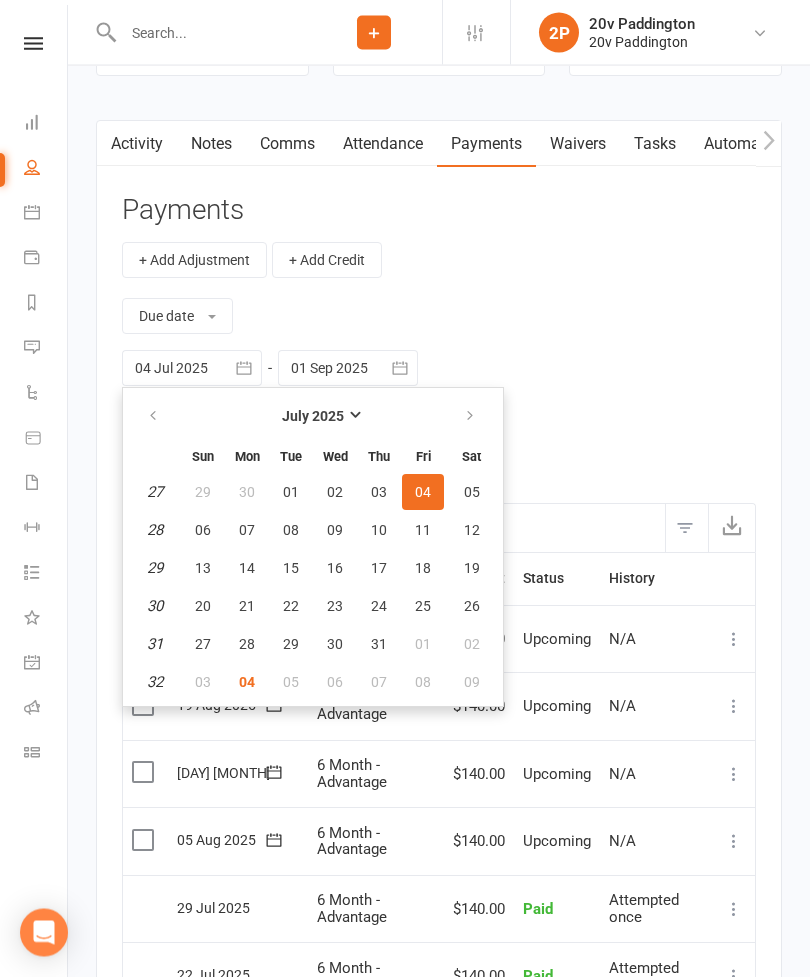 scroll, scrollTop: 2613, scrollLeft: 0, axis: vertical 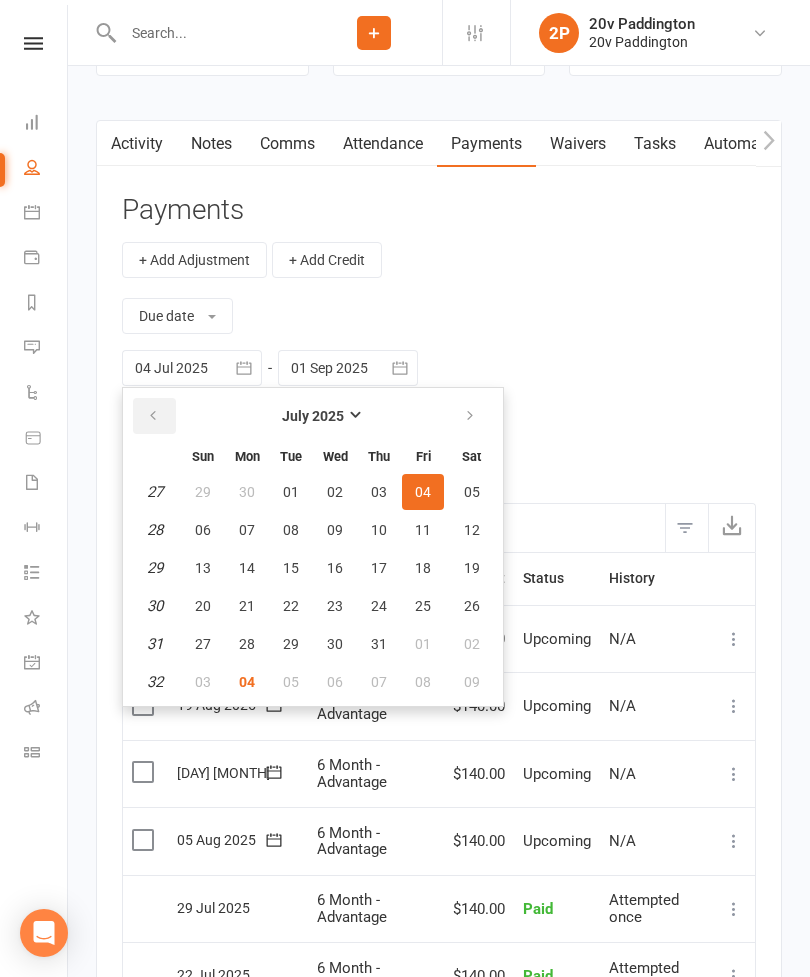 click at bounding box center (153, 416) 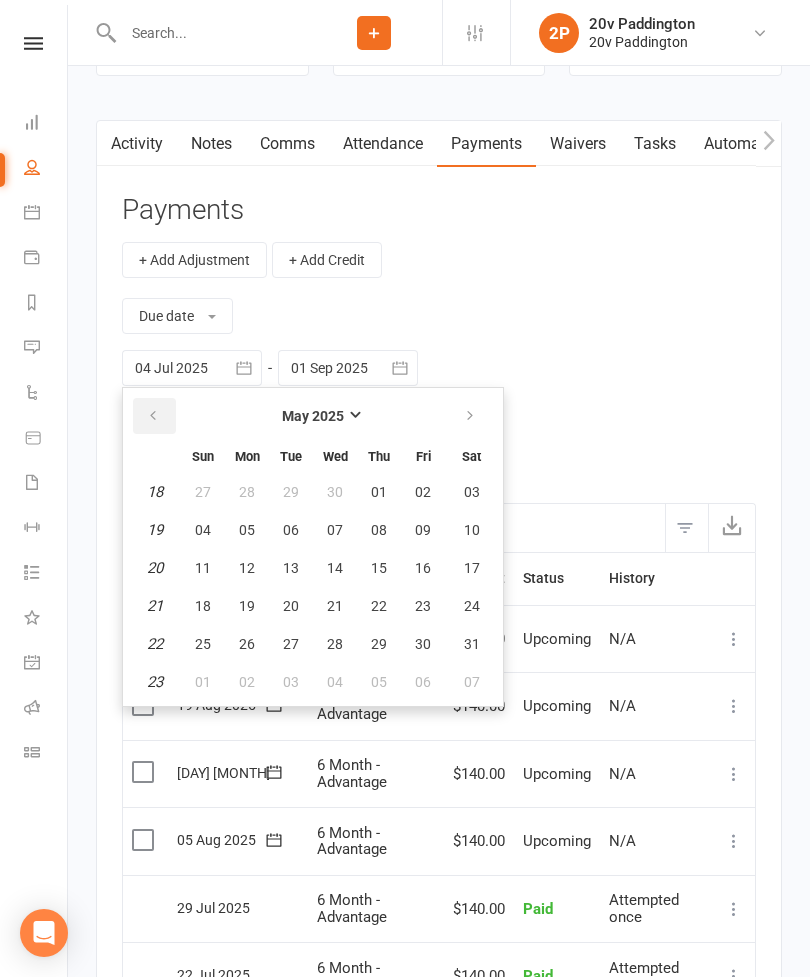 click at bounding box center (154, 416) 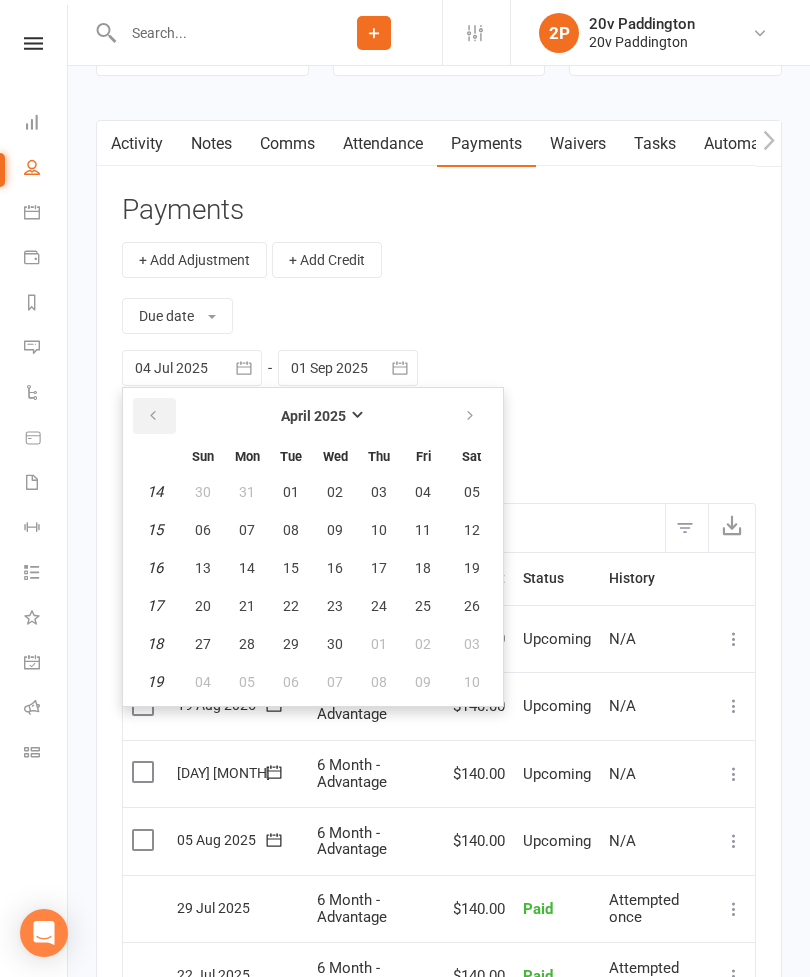 click at bounding box center [154, 416] 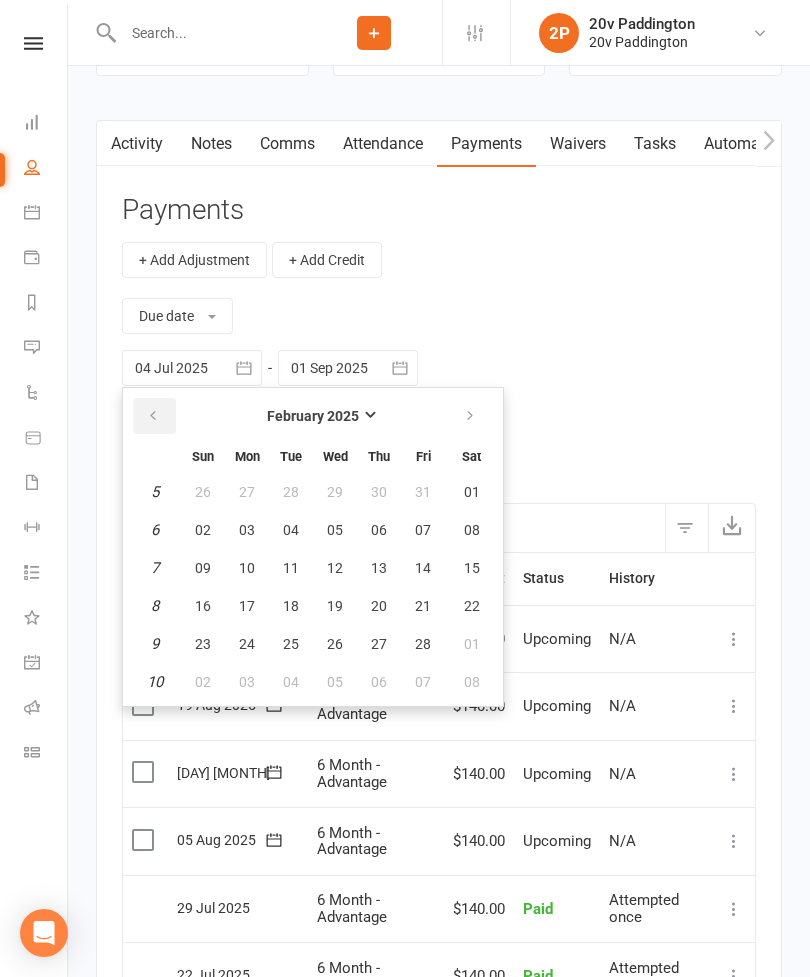 click at bounding box center [153, 416] 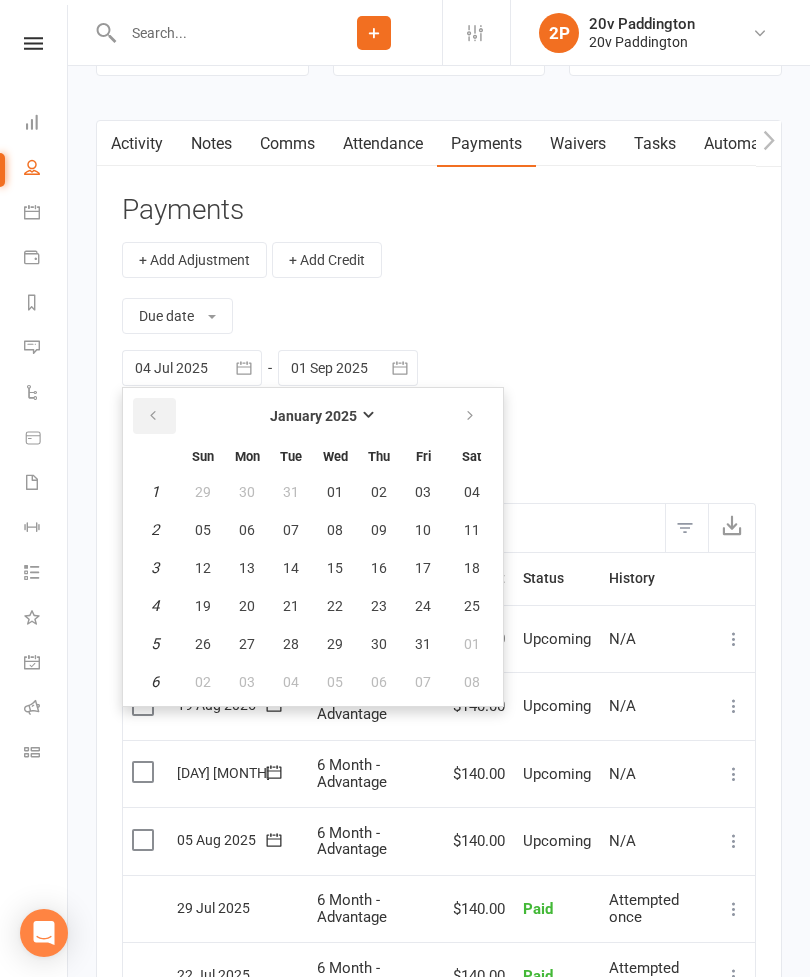 click at bounding box center [154, 416] 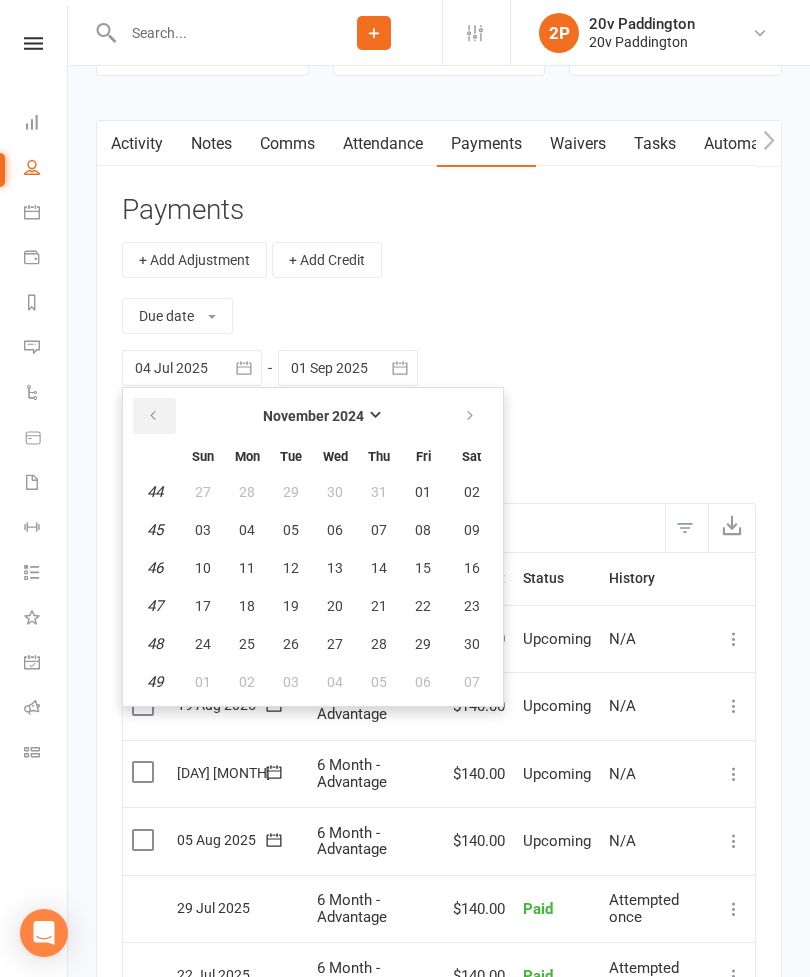 click at bounding box center [154, 416] 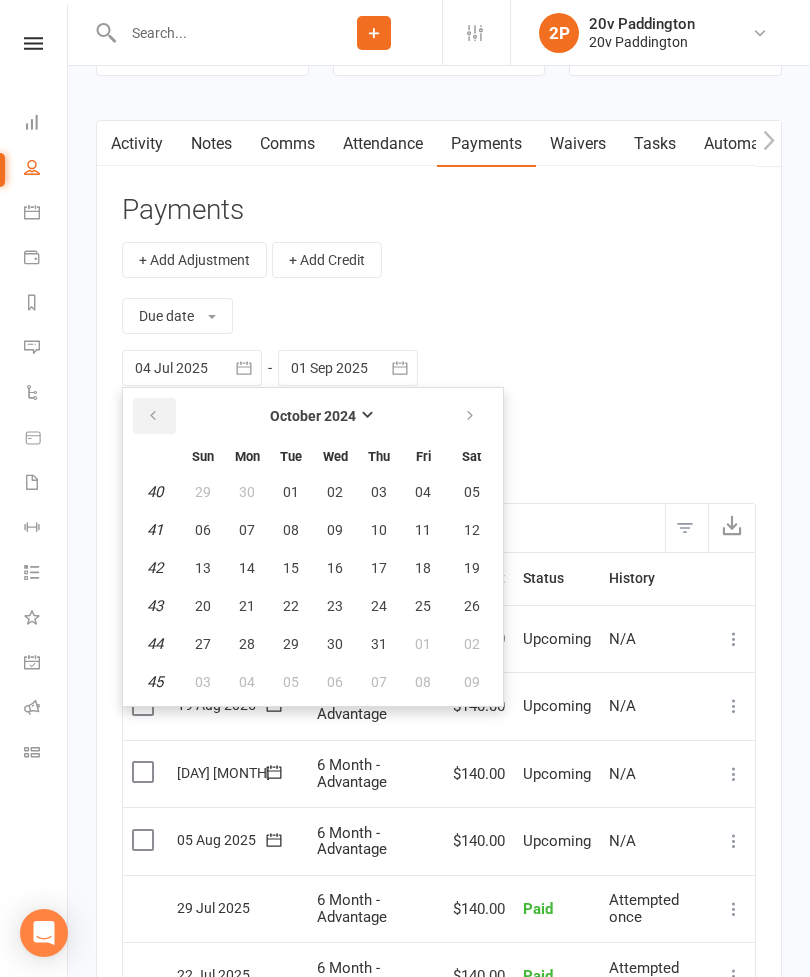 click at bounding box center [154, 416] 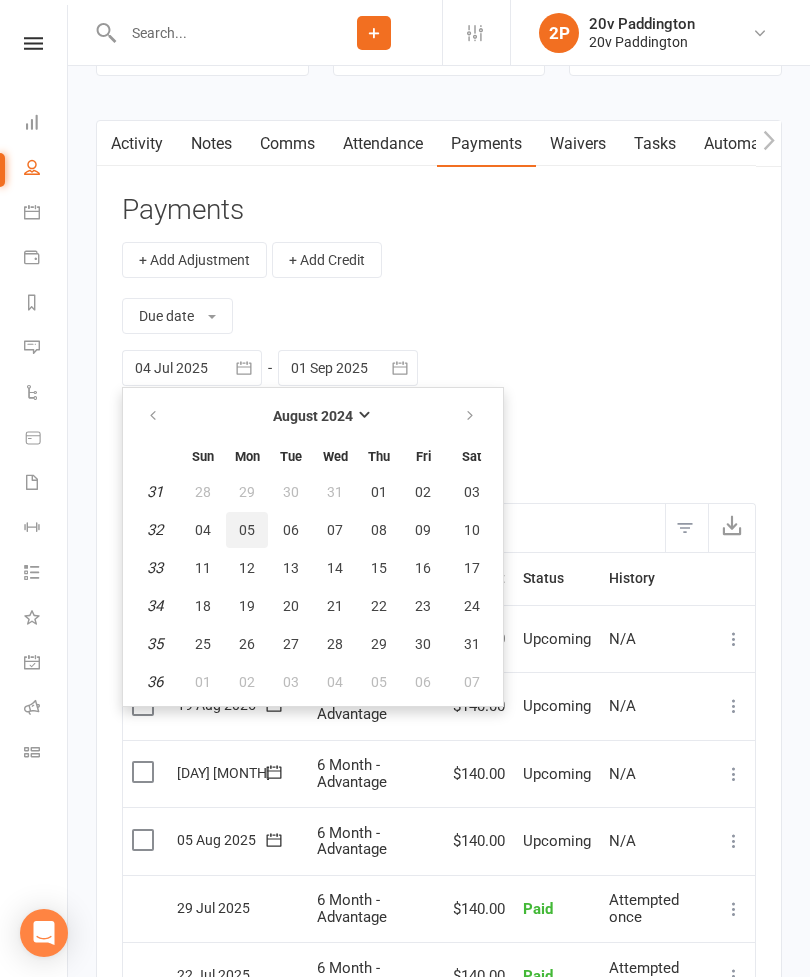 click on "05" at bounding box center [247, 530] 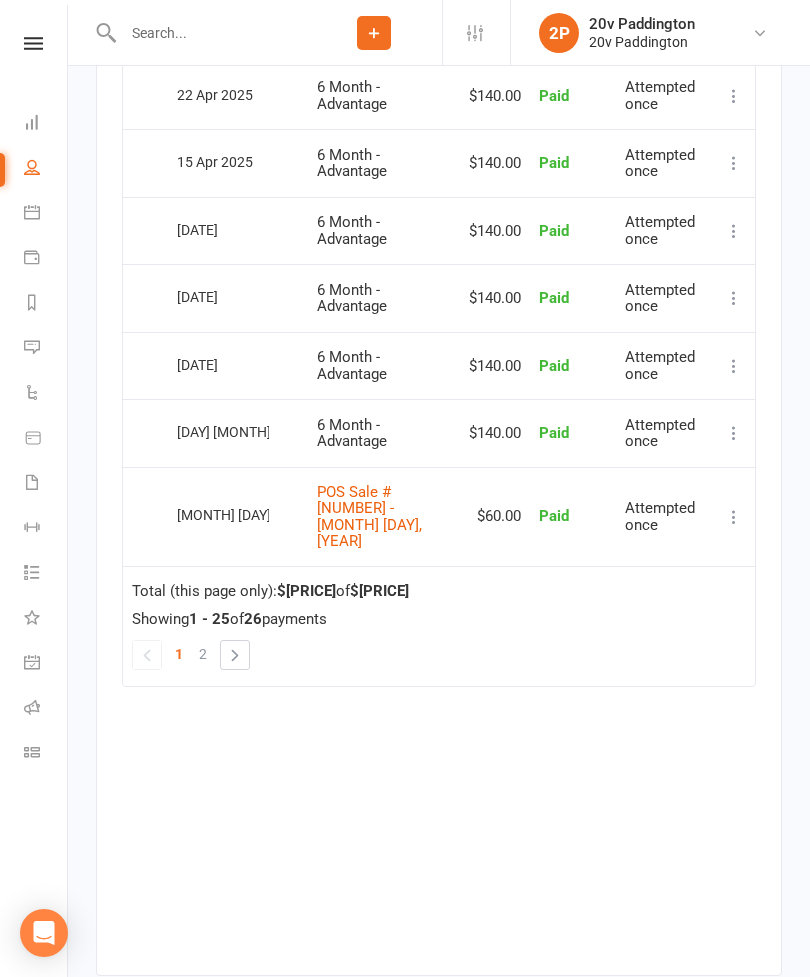 scroll, scrollTop: 4374, scrollLeft: 0, axis: vertical 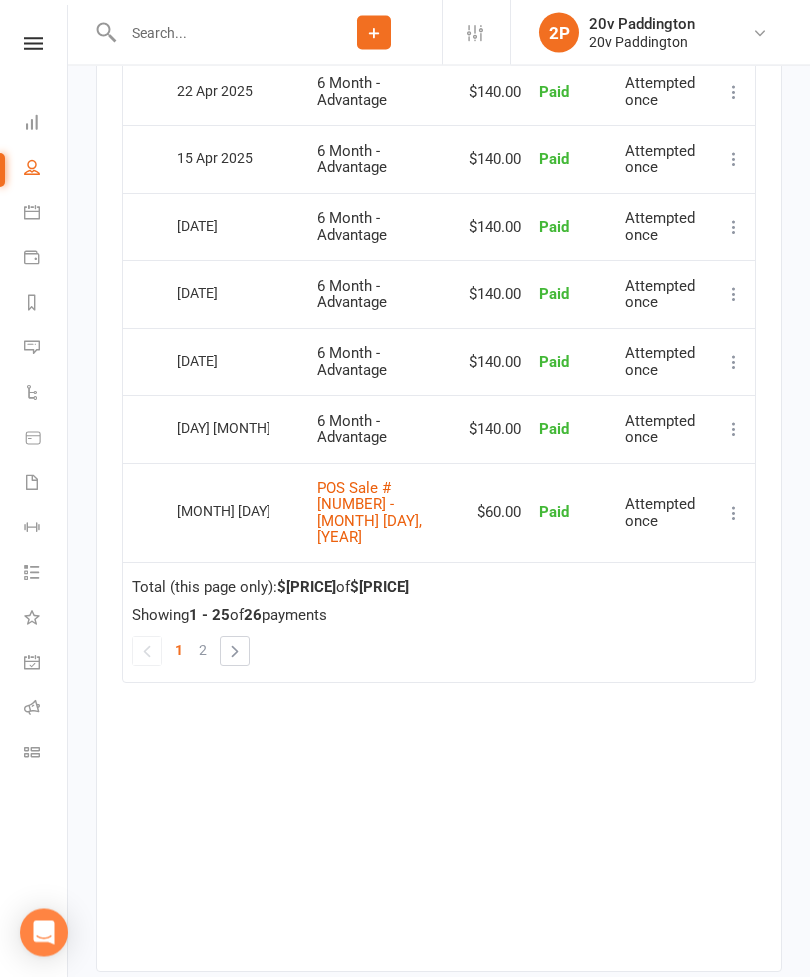 click on "2" at bounding box center (203, 651) 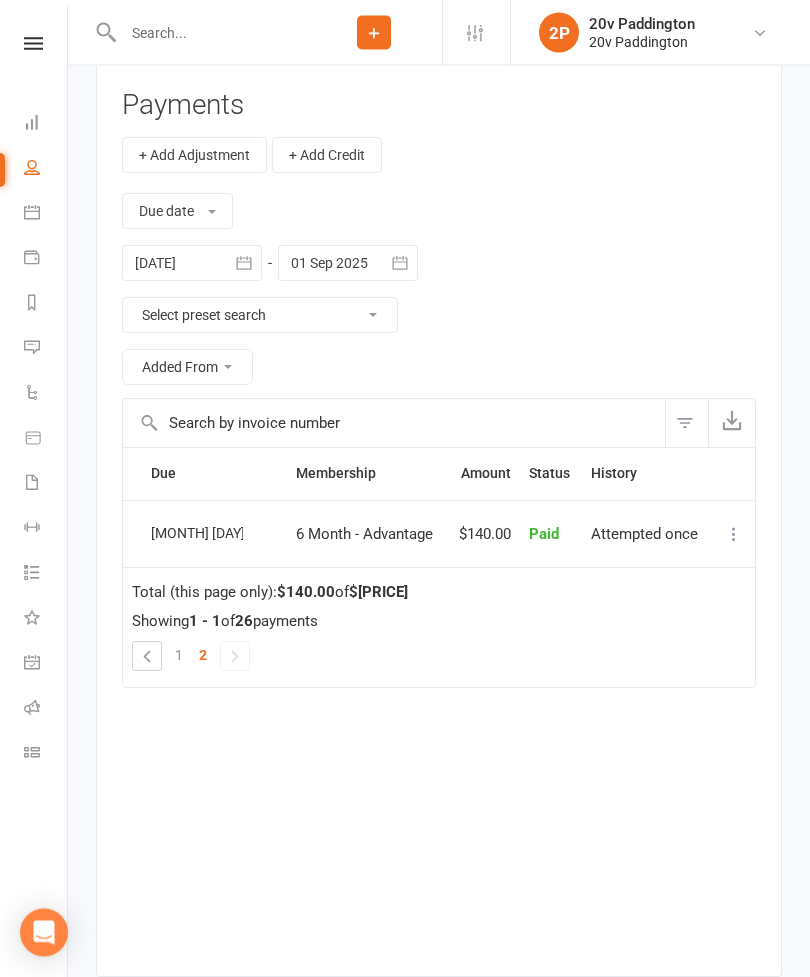 scroll, scrollTop: 2718, scrollLeft: 0, axis: vertical 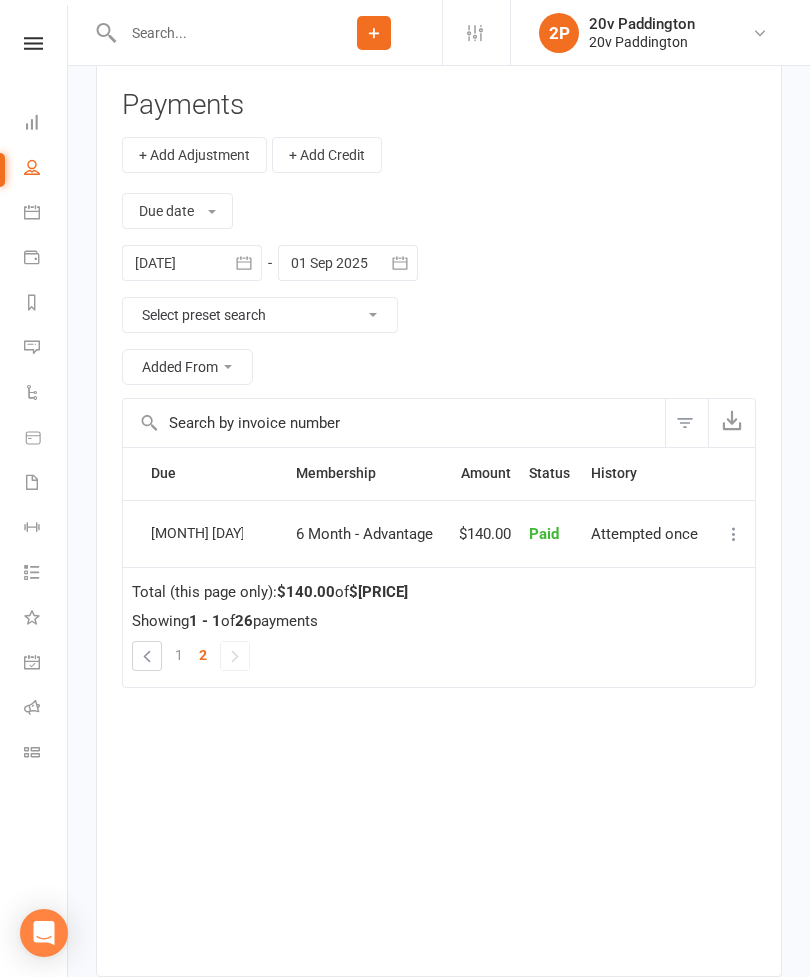 click on "1" at bounding box center (179, 655) 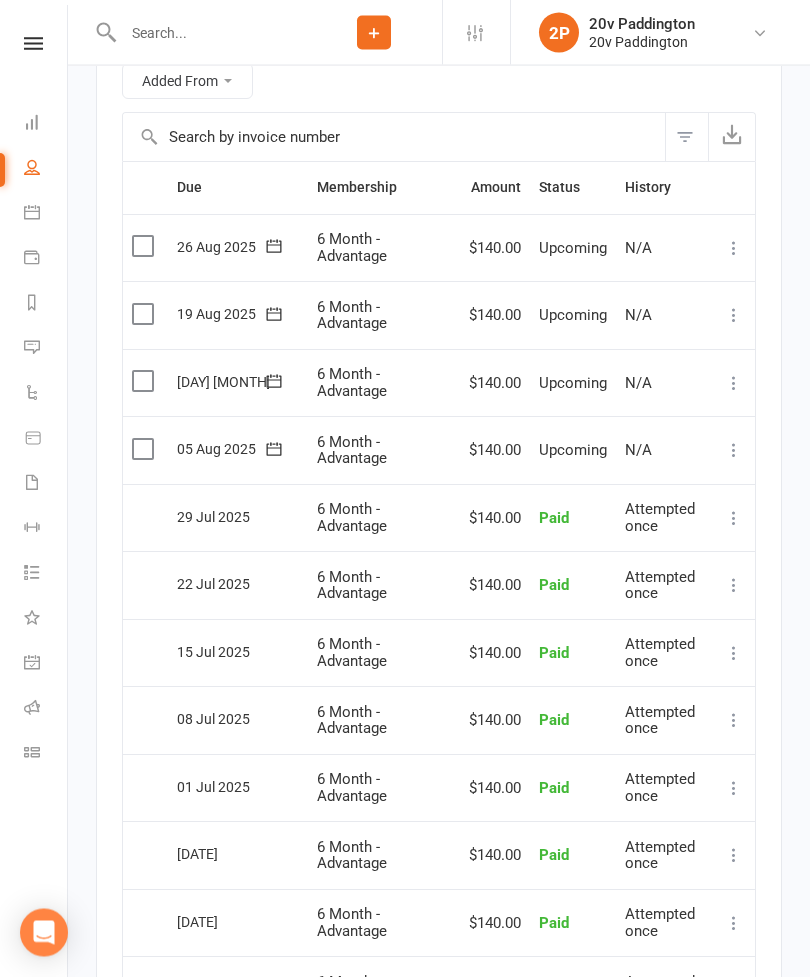 scroll, scrollTop: 3008, scrollLeft: 0, axis: vertical 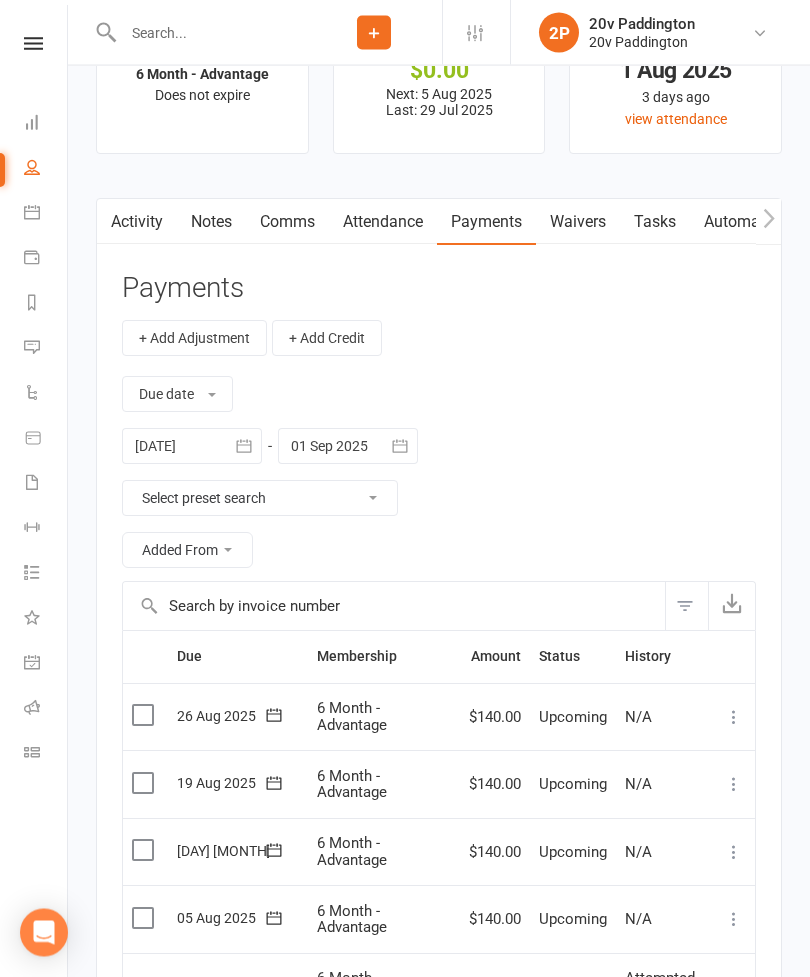 click on "Attendance" at bounding box center [383, 223] 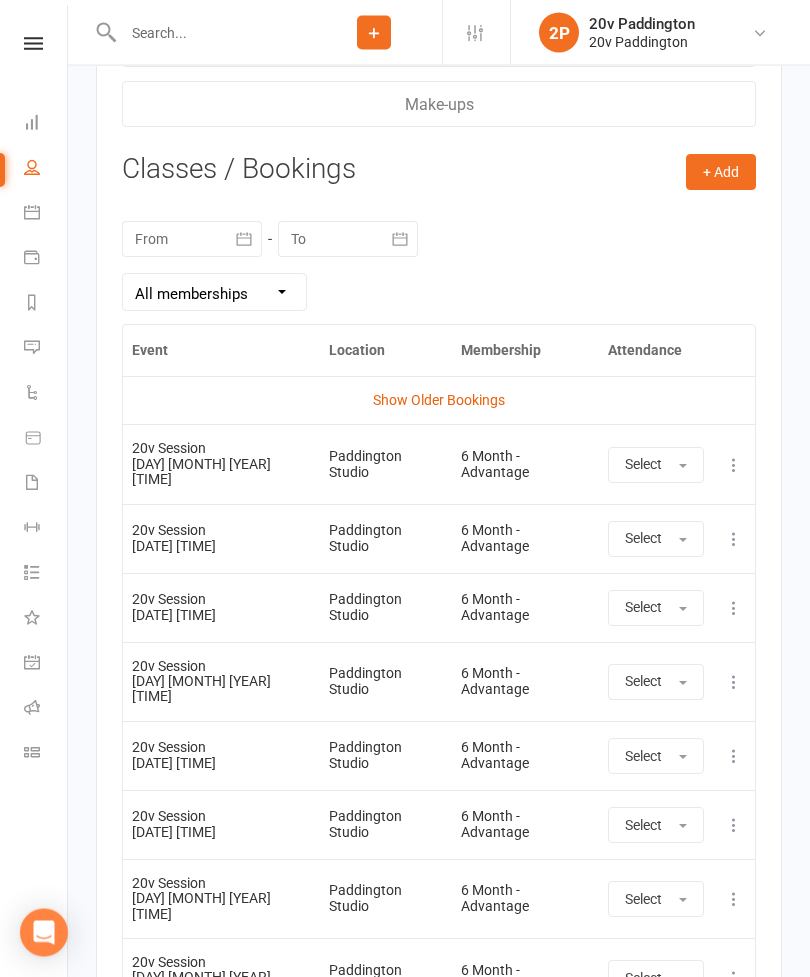 scroll, scrollTop: 3334, scrollLeft: 0, axis: vertical 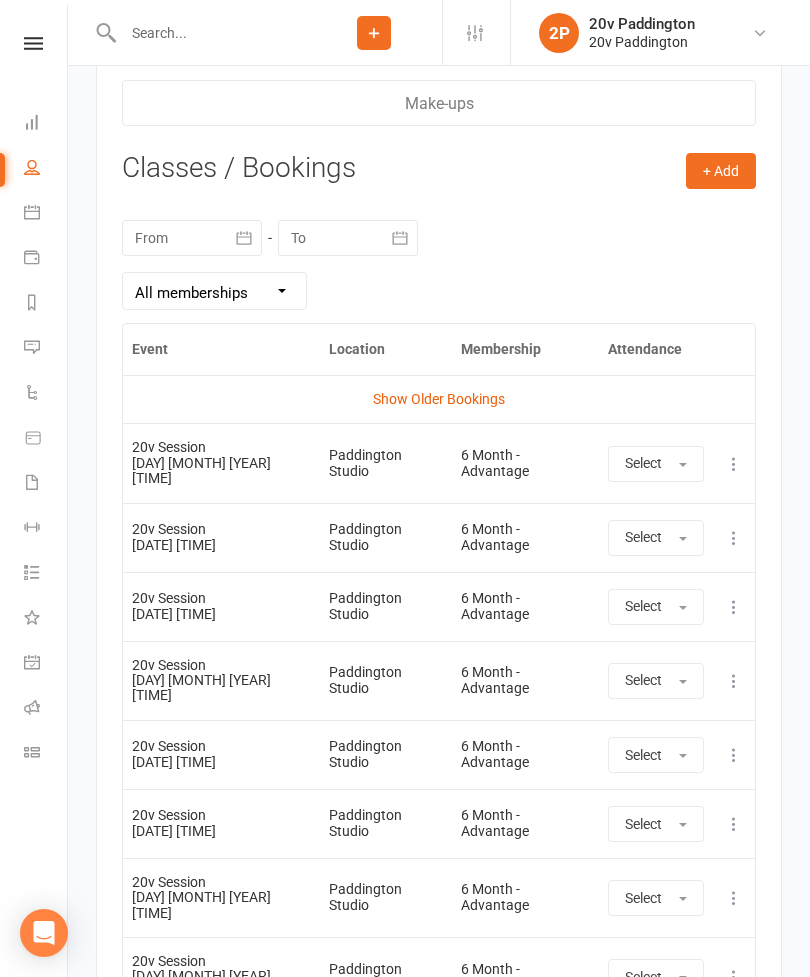 click on "Select" at bounding box center [656, 464] 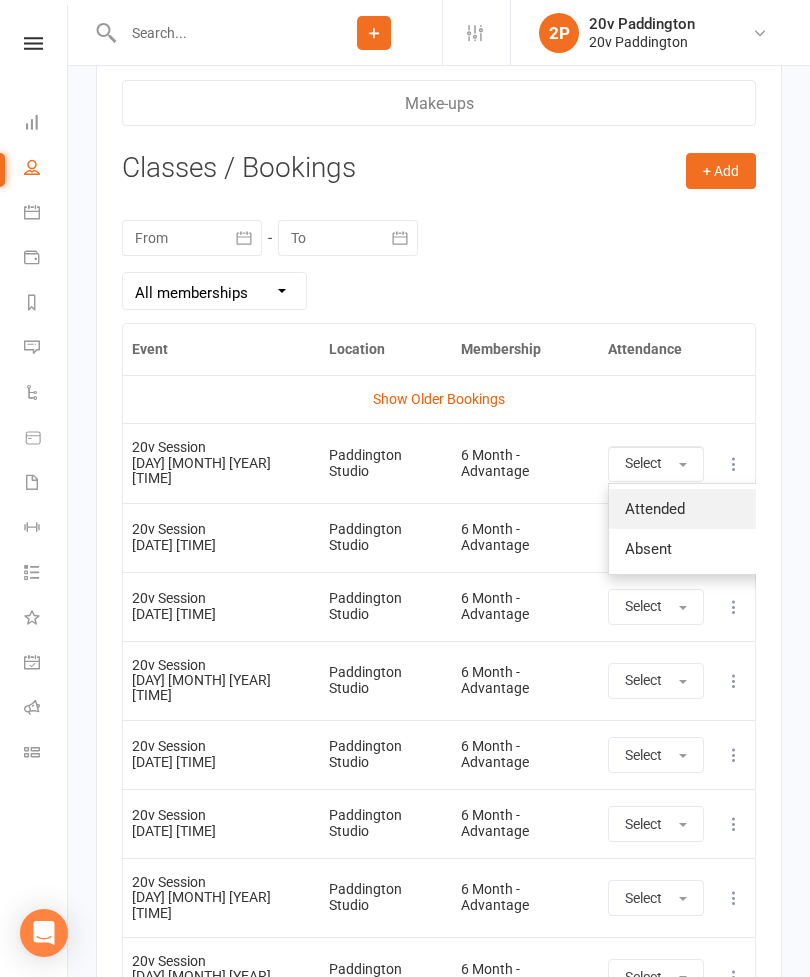 click on "Attended" at bounding box center [708, 509] 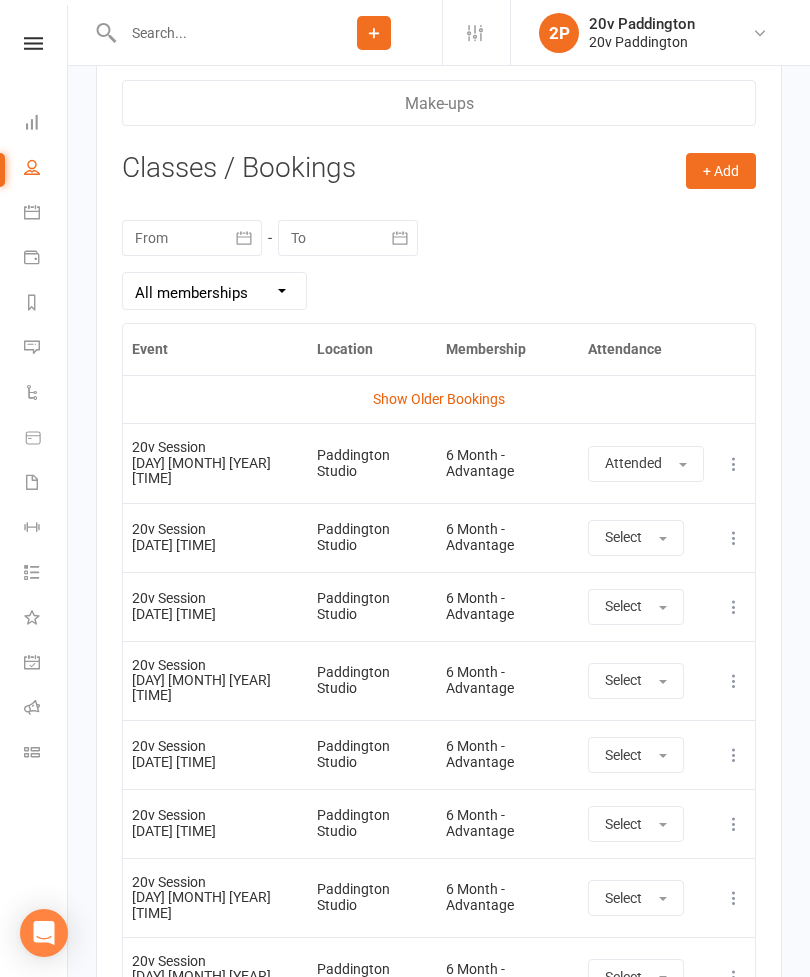 click on "Show Older Bookings" at bounding box center [439, 399] 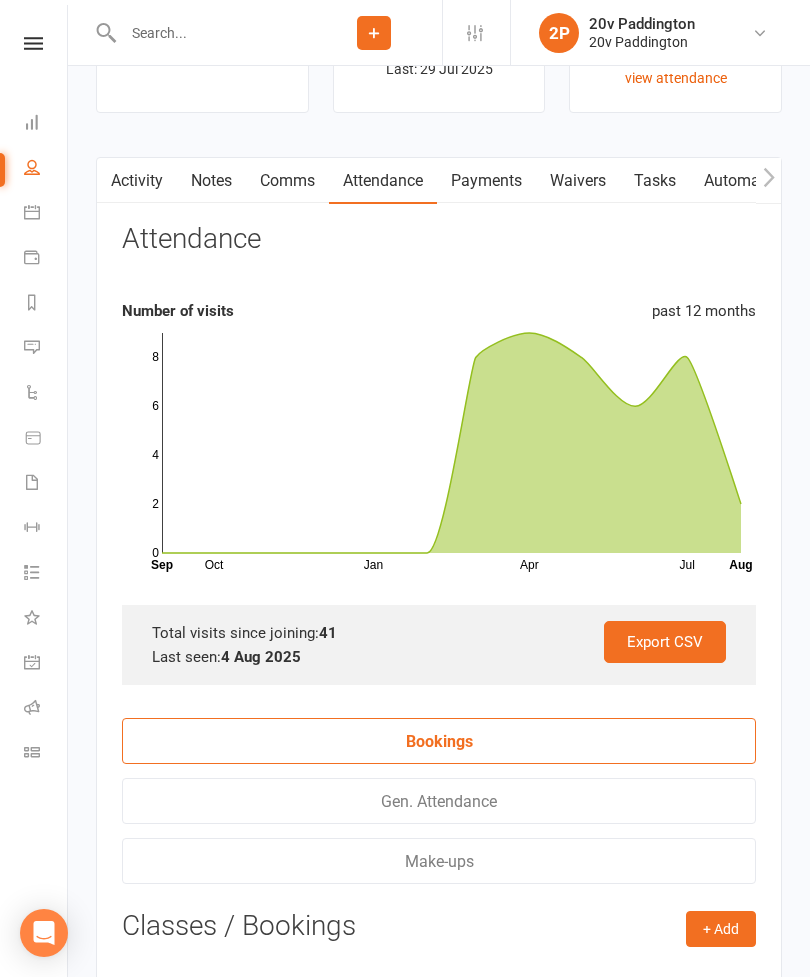 scroll, scrollTop: 2572, scrollLeft: 0, axis: vertical 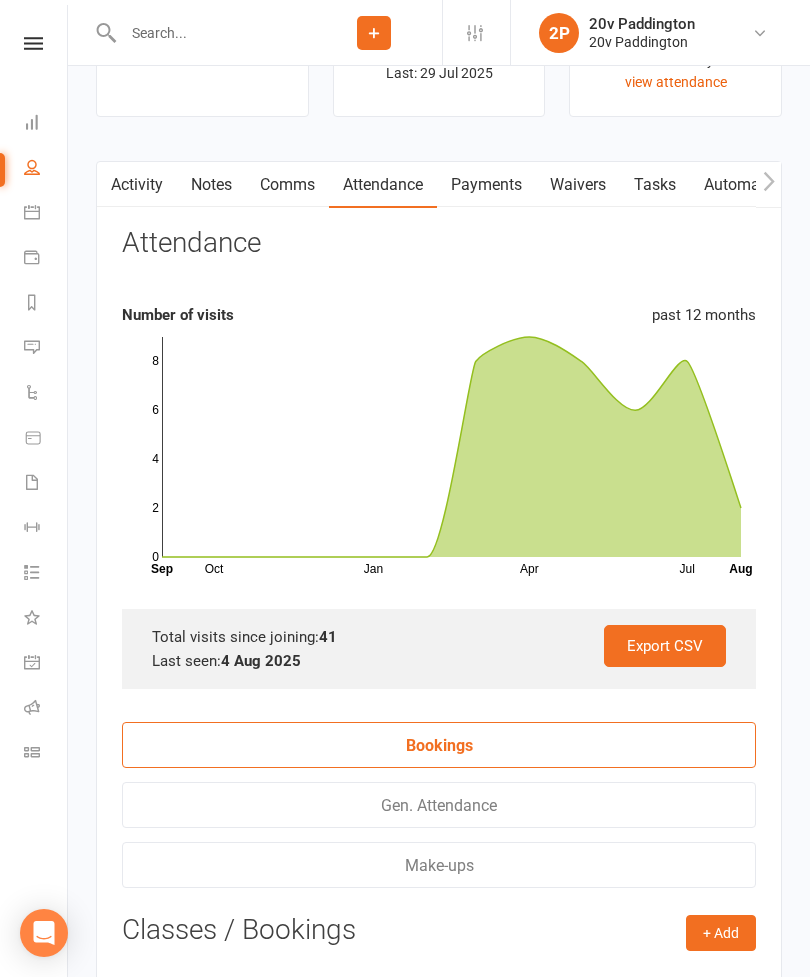 click on "Activity" at bounding box center (137, 185) 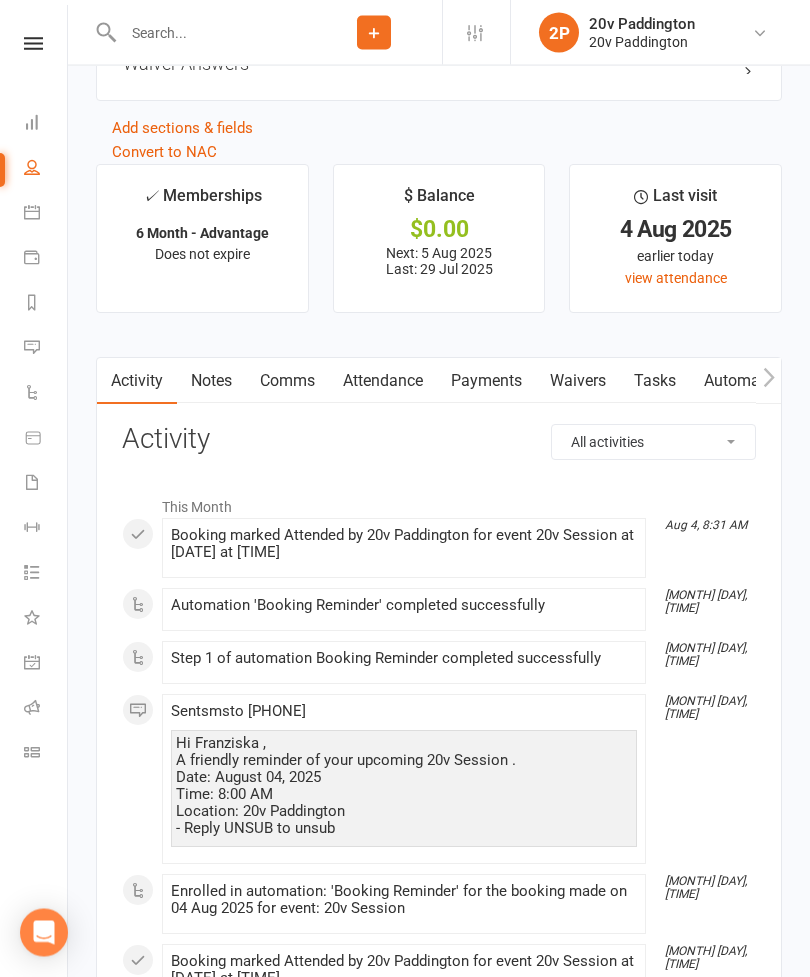 scroll, scrollTop: 2376, scrollLeft: 0, axis: vertical 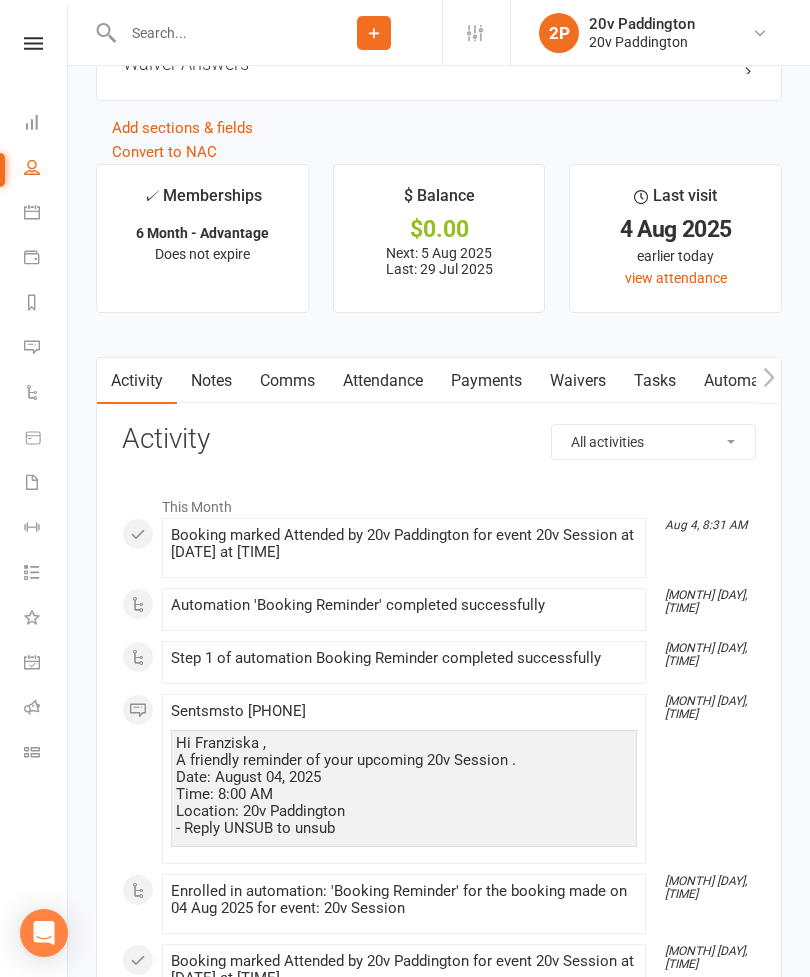 click on "Payments" at bounding box center [486, 381] 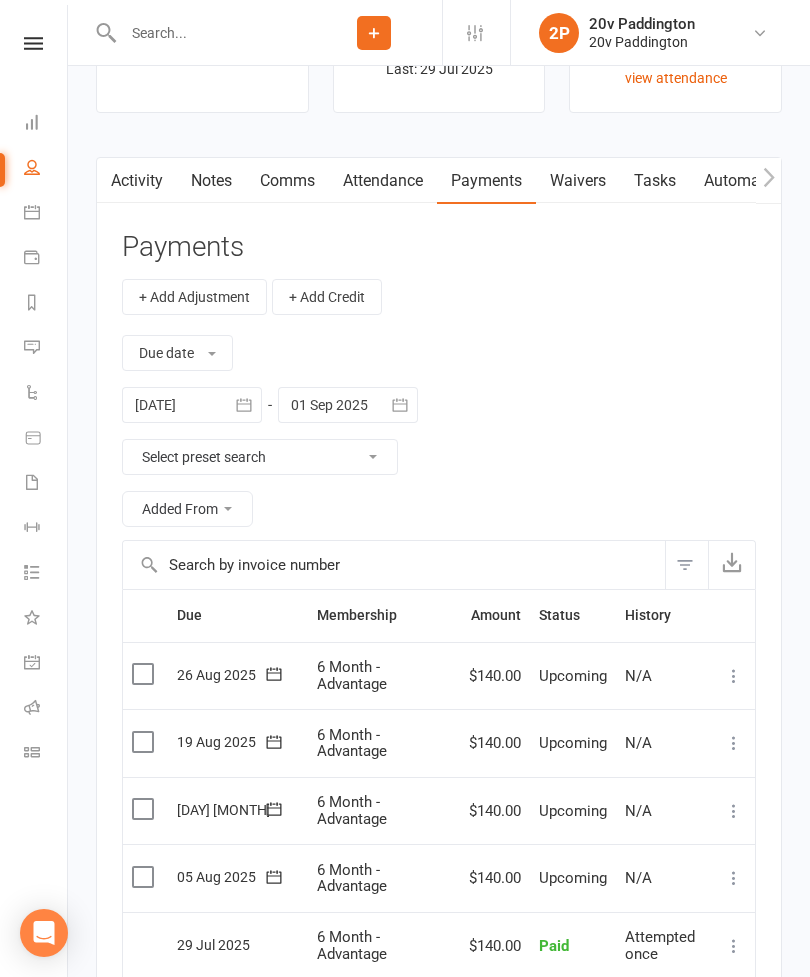 scroll, scrollTop: 2663, scrollLeft: 0, axis: vertical 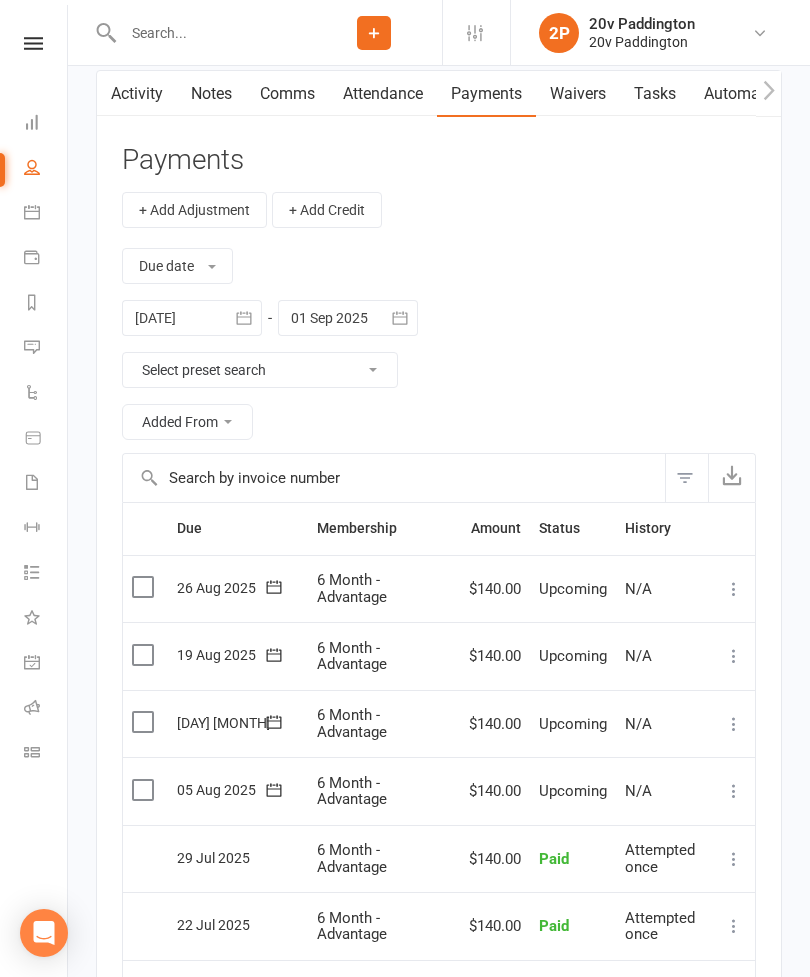 click at bounding box center (192, 318) 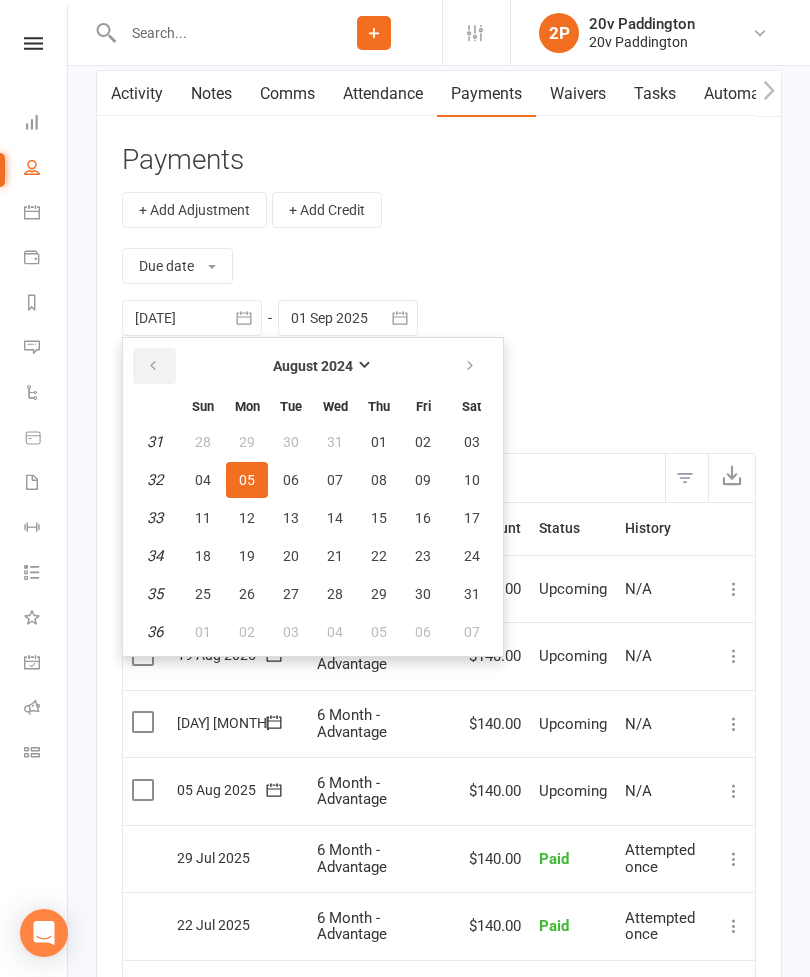 click at bounding box center (154, 366) 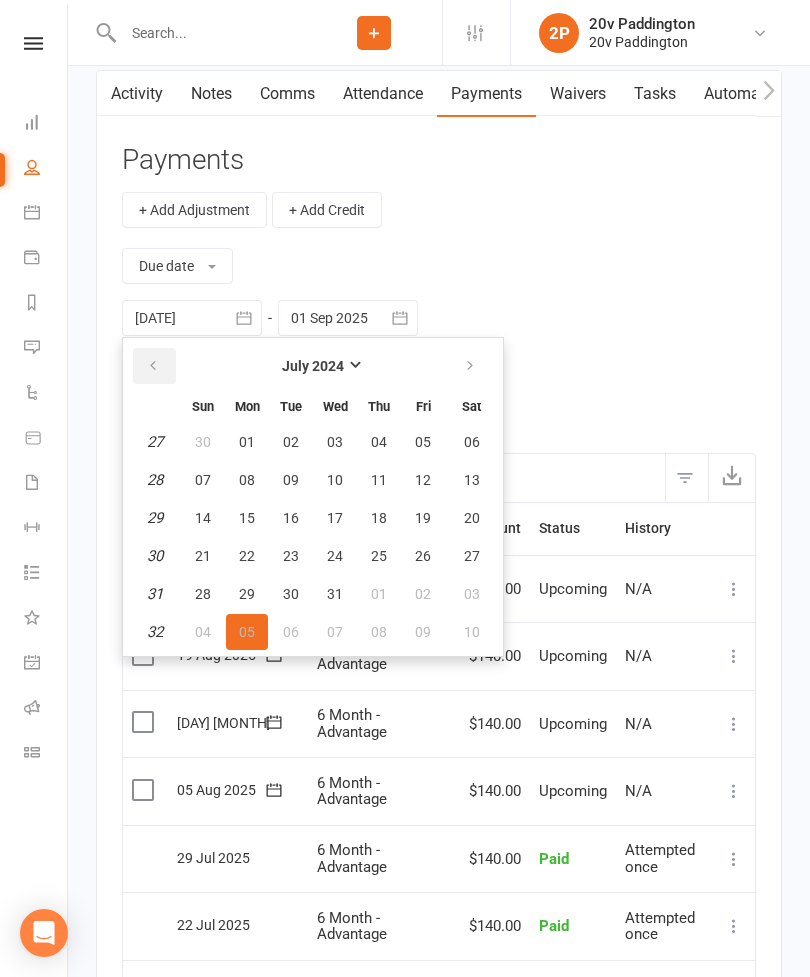 click at bounding box center [154, 366] 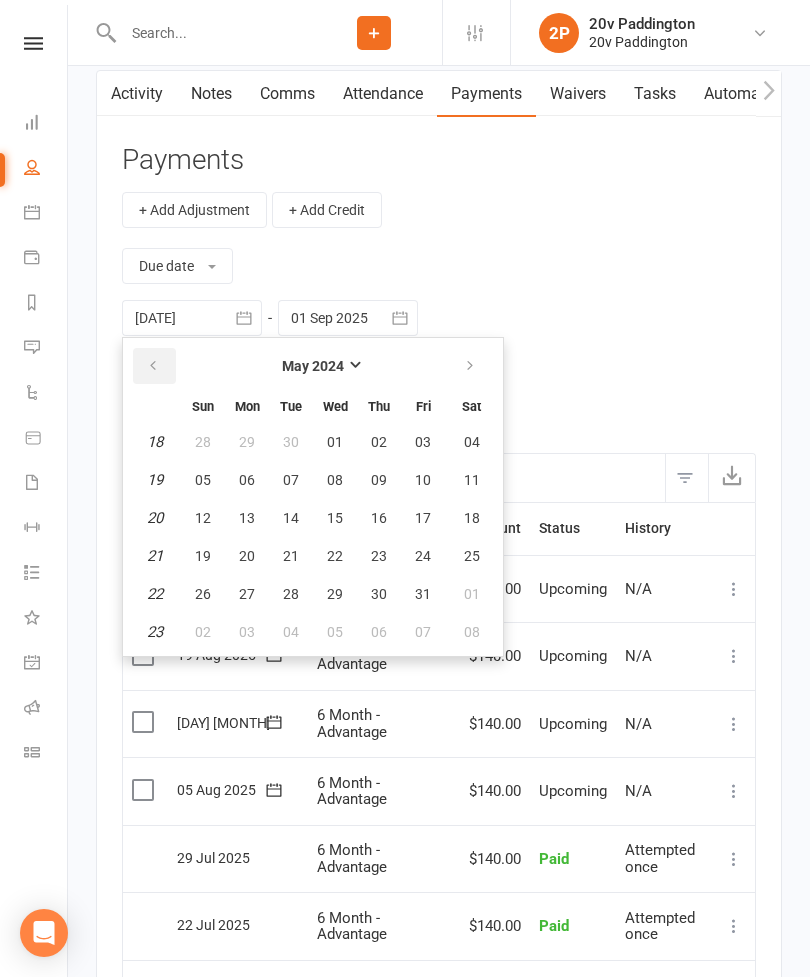 click at bounding box center (154, 366) 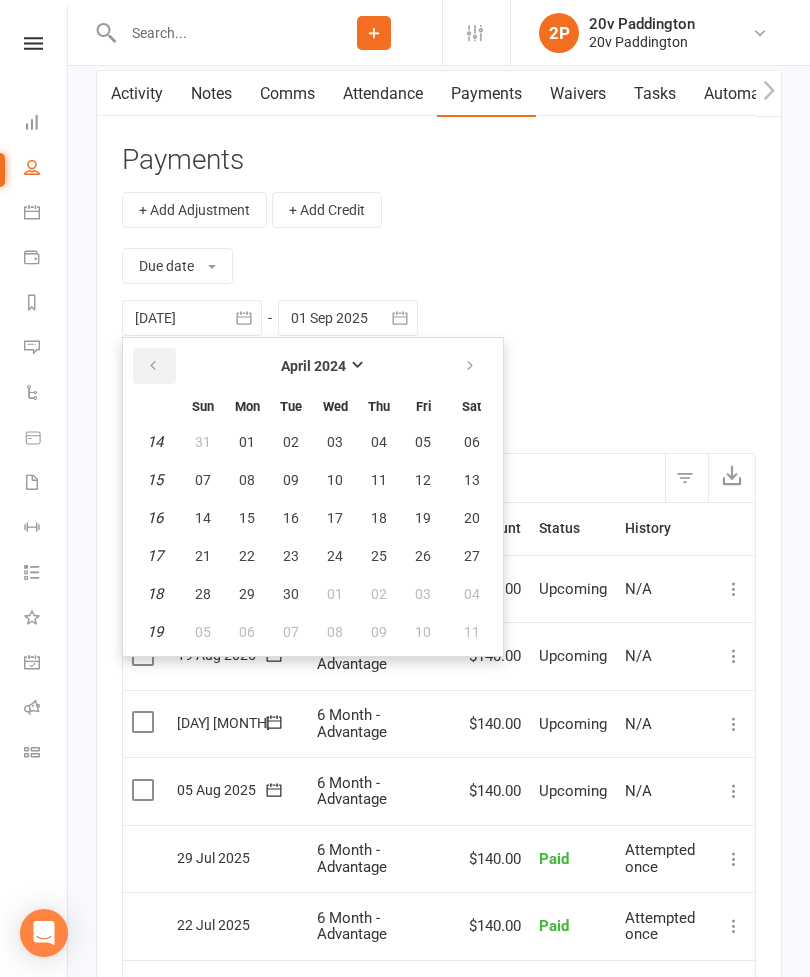 click at bounding box center [154, 366] 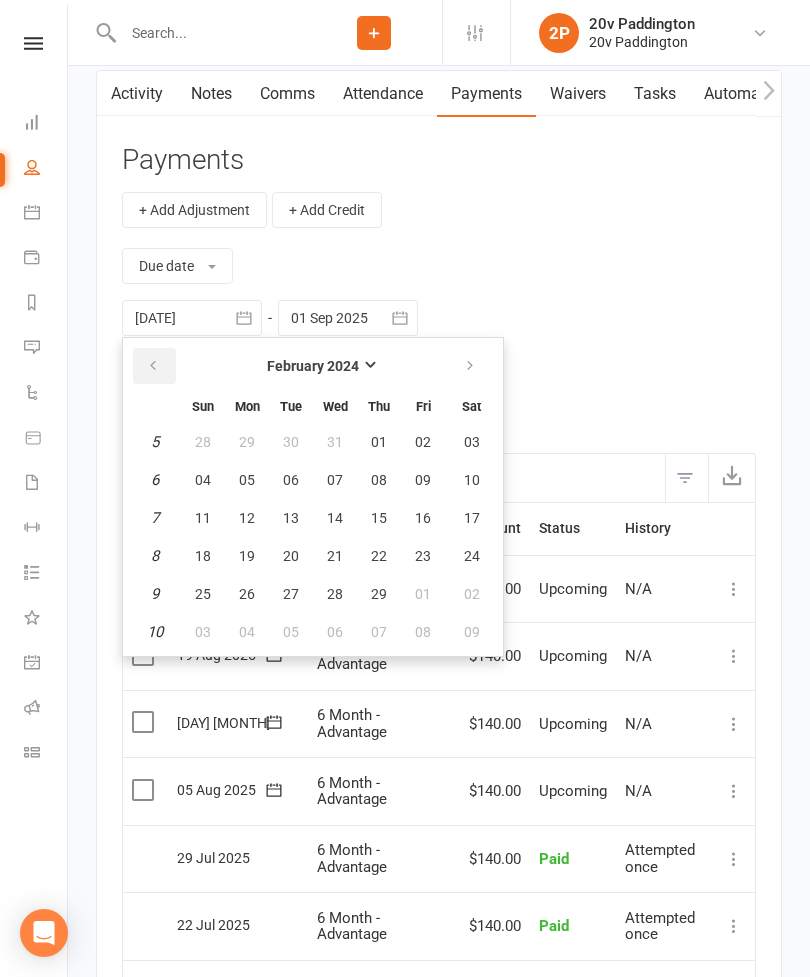 click at bounding box center [154, 366] 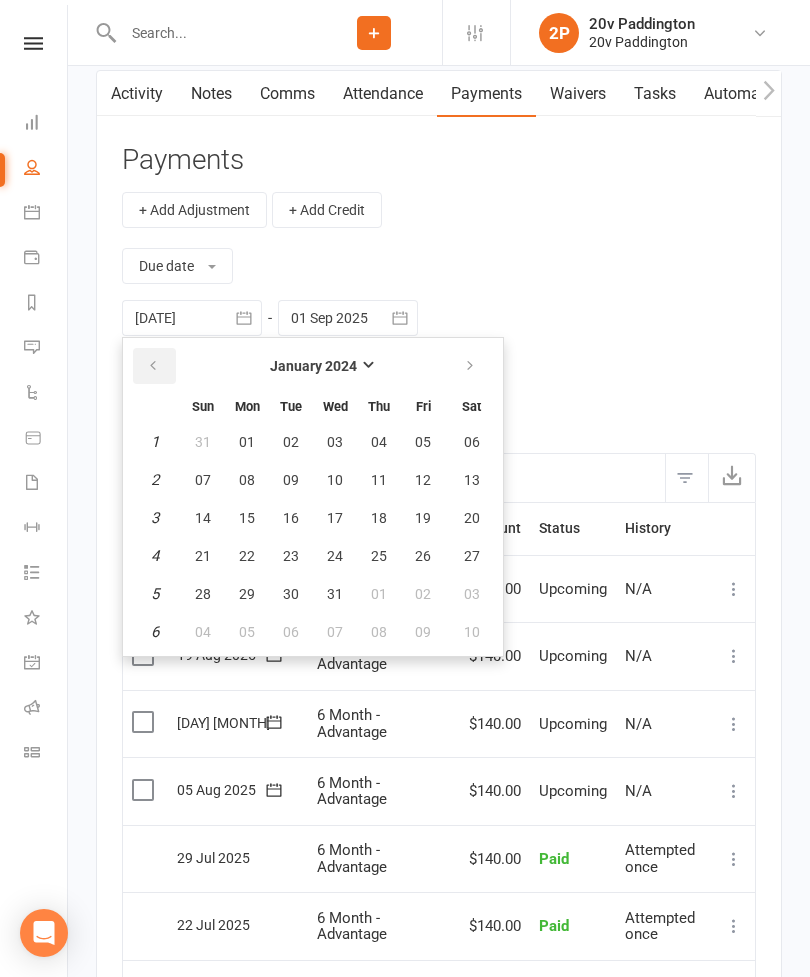 click at bounding box center [154, 366] 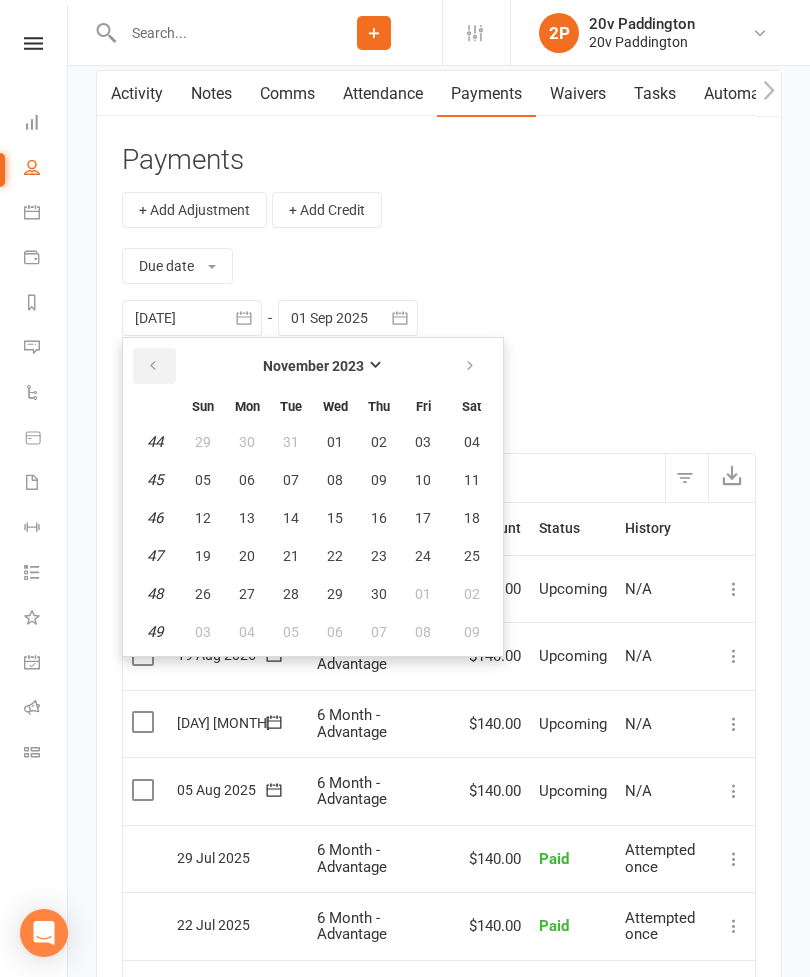 click at bounding box center [154, 366] 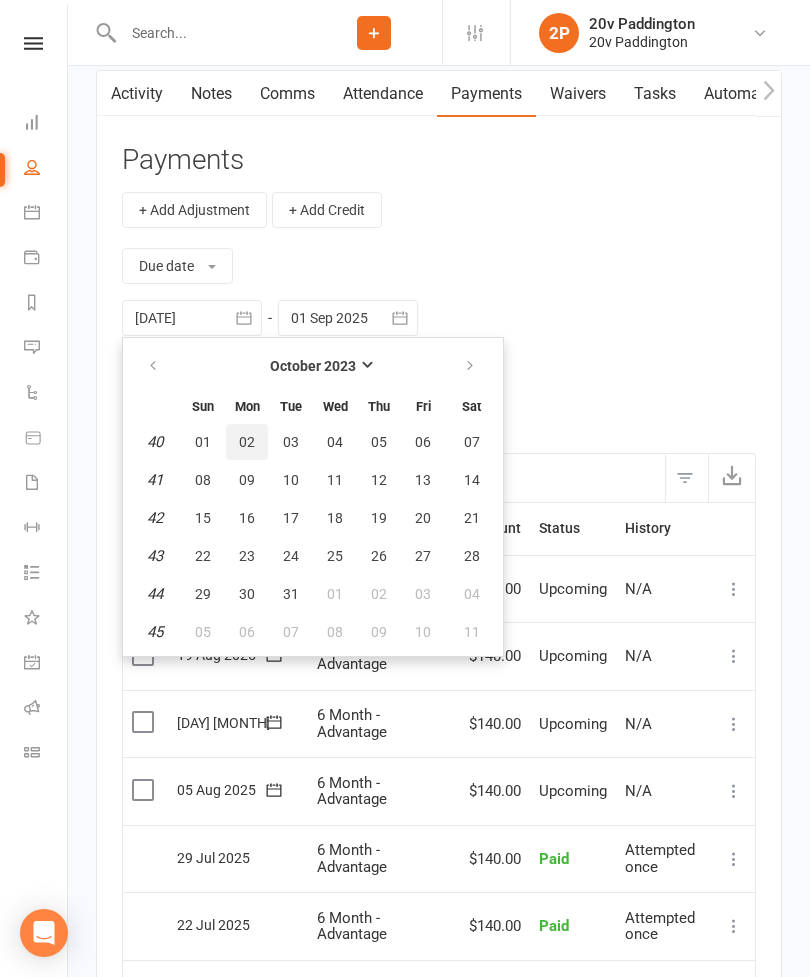 click on "02" at bounding box center (247, 442) 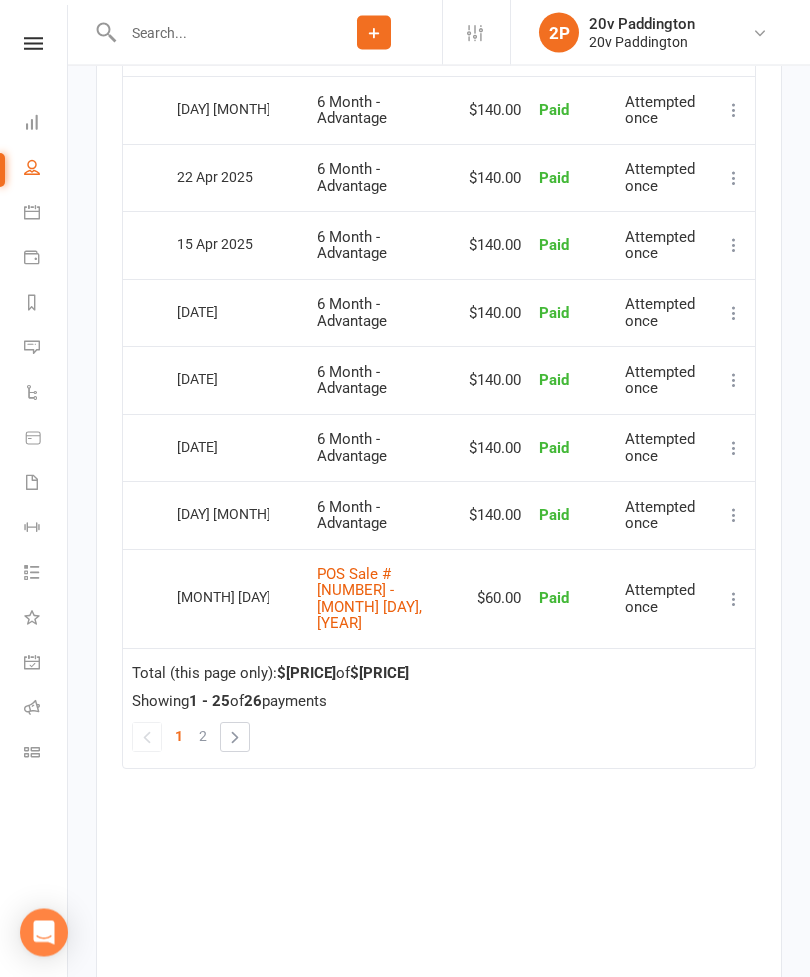 scroll, scrollTop: 4289, scrollLeft: 0, axis: vertical 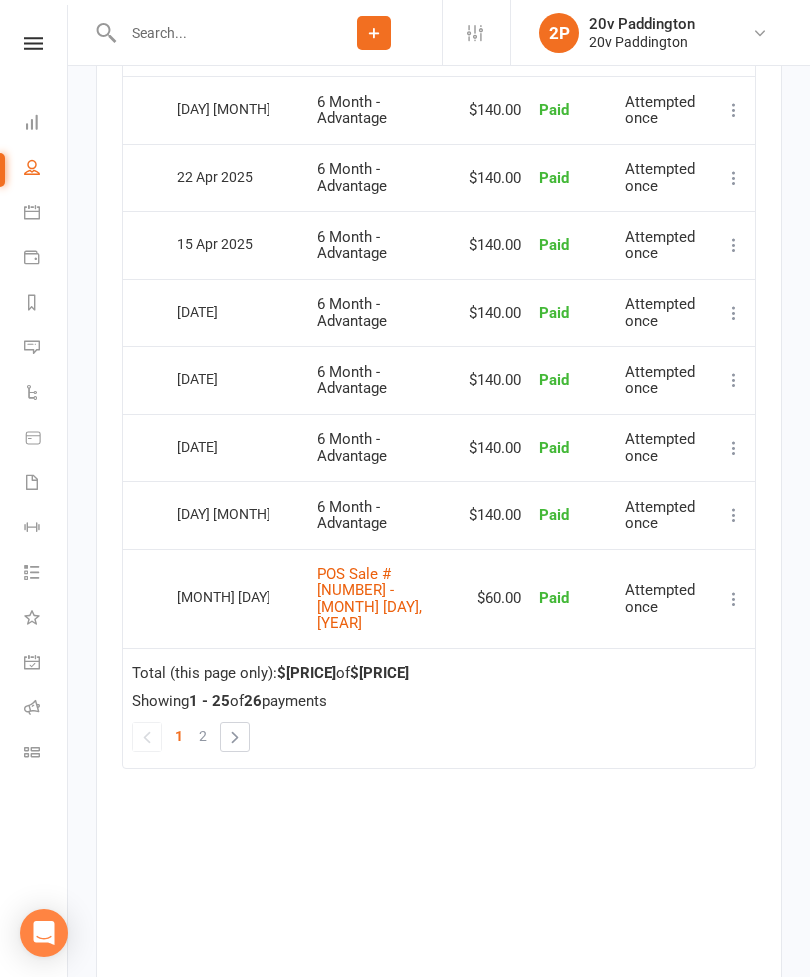 click on "2" at bounding box center (203, 736) 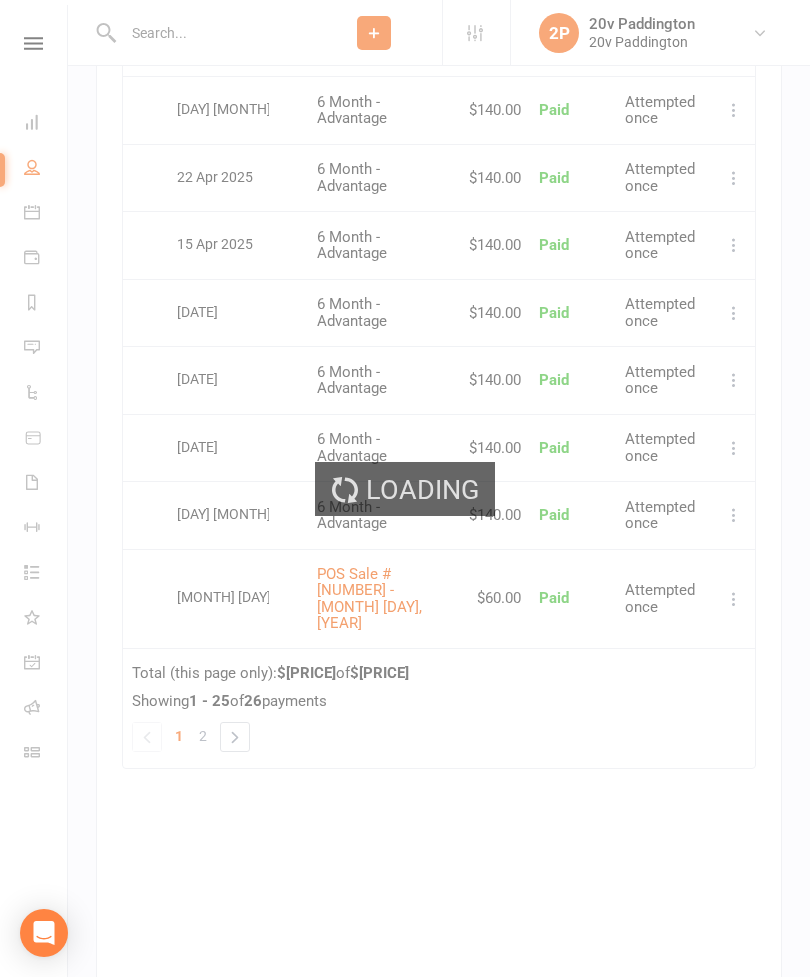 scroll, scrollTop: 2781, scrollLeft: 0, axis: vertical 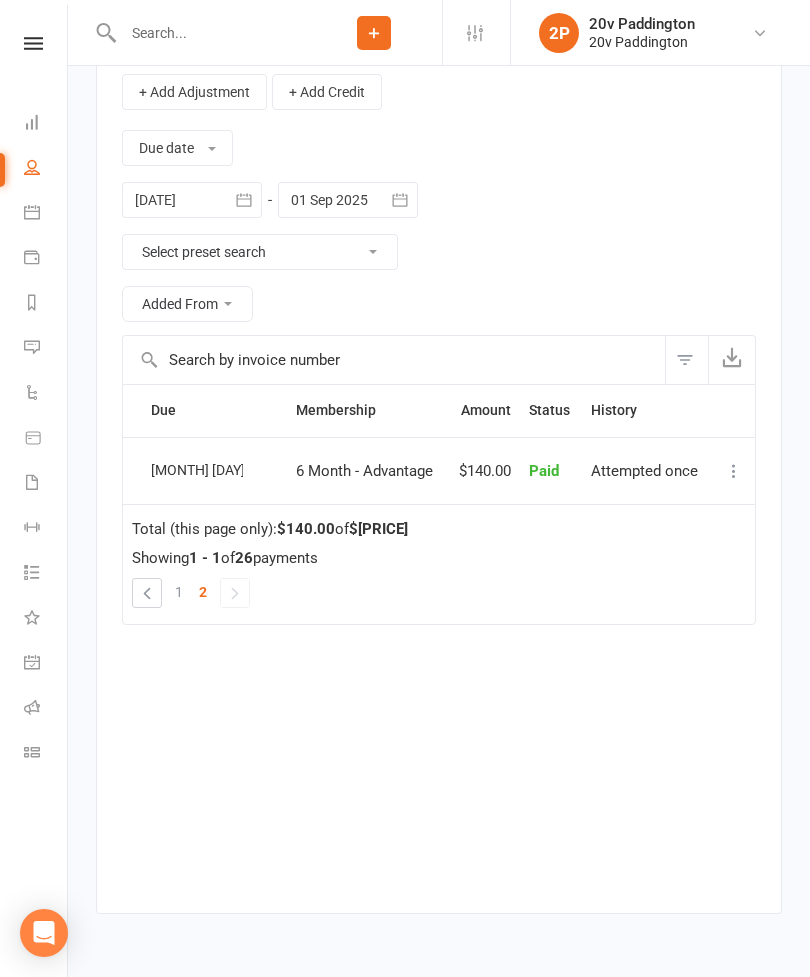 click on "1" at bounding box center (179, 592) 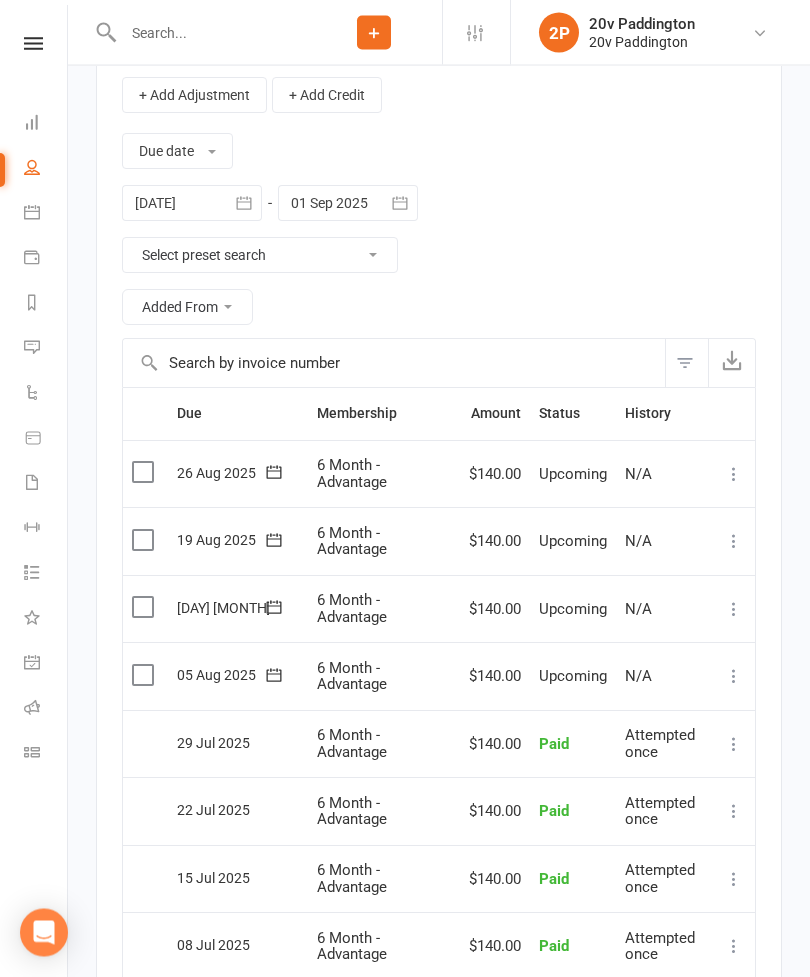 scroll, scrollTop: 2775, scrollLeft: 0, axis: vertical 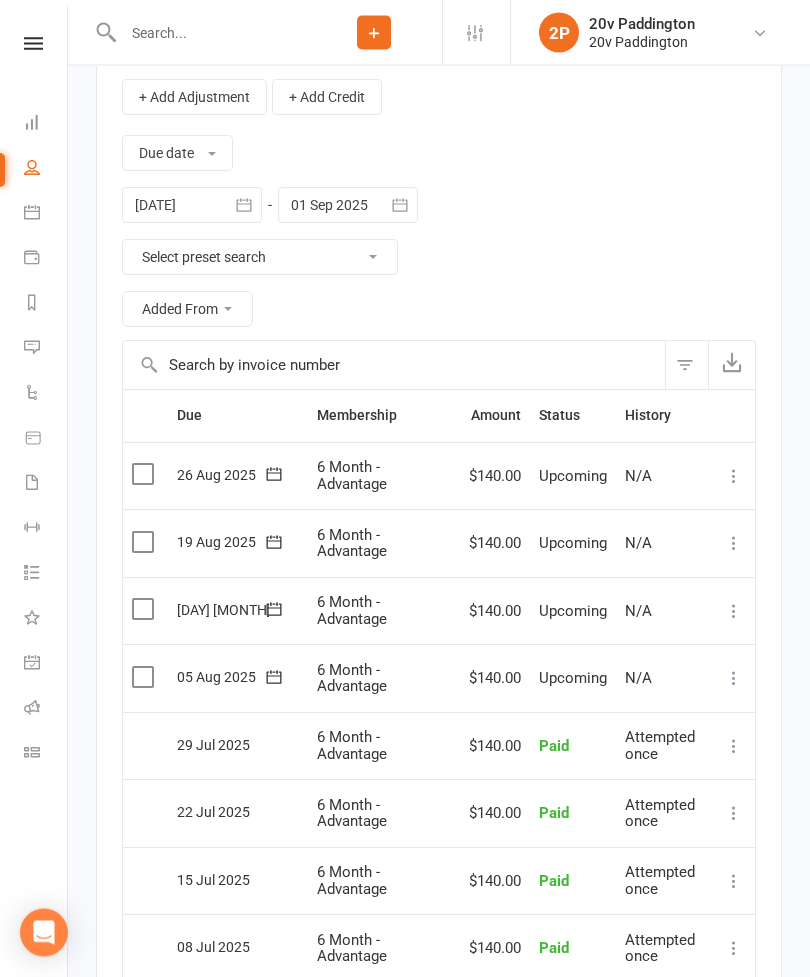 click at bounding box center (192, 206) 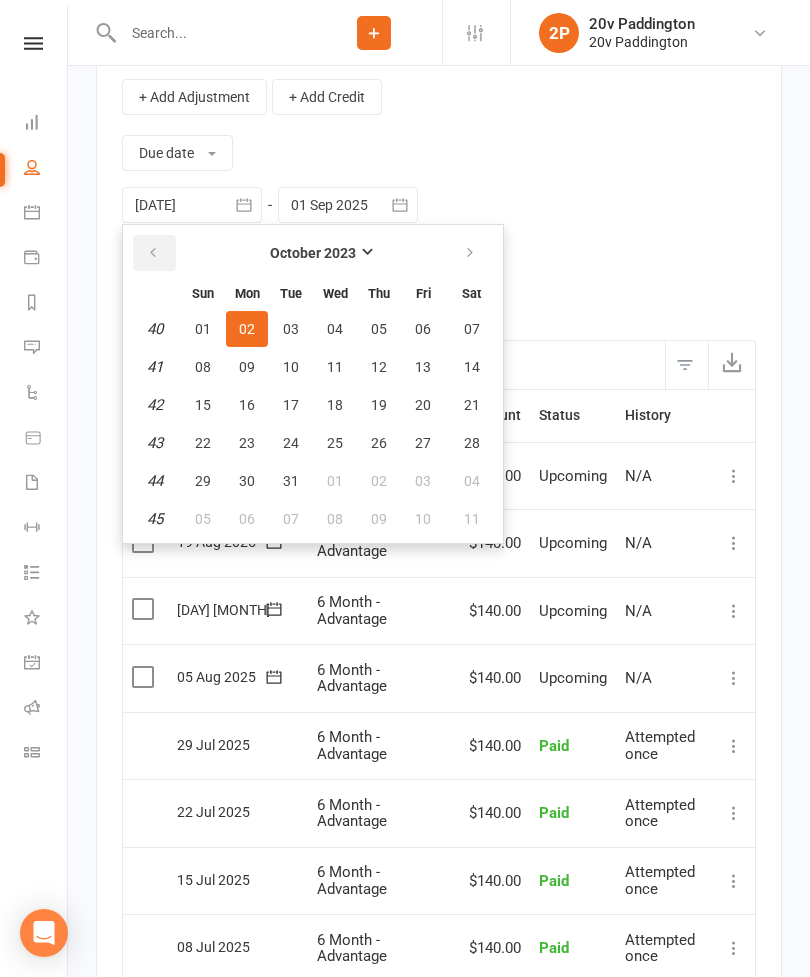 click at bounding box center (153, 253) 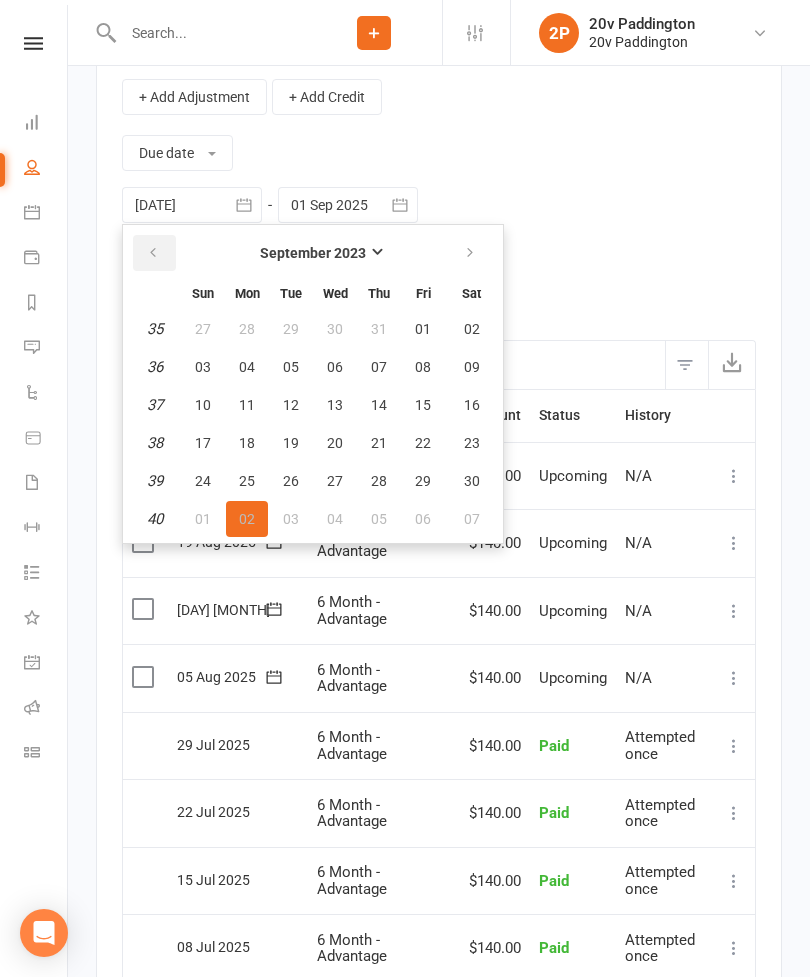 click at bounding box center (154, 253) 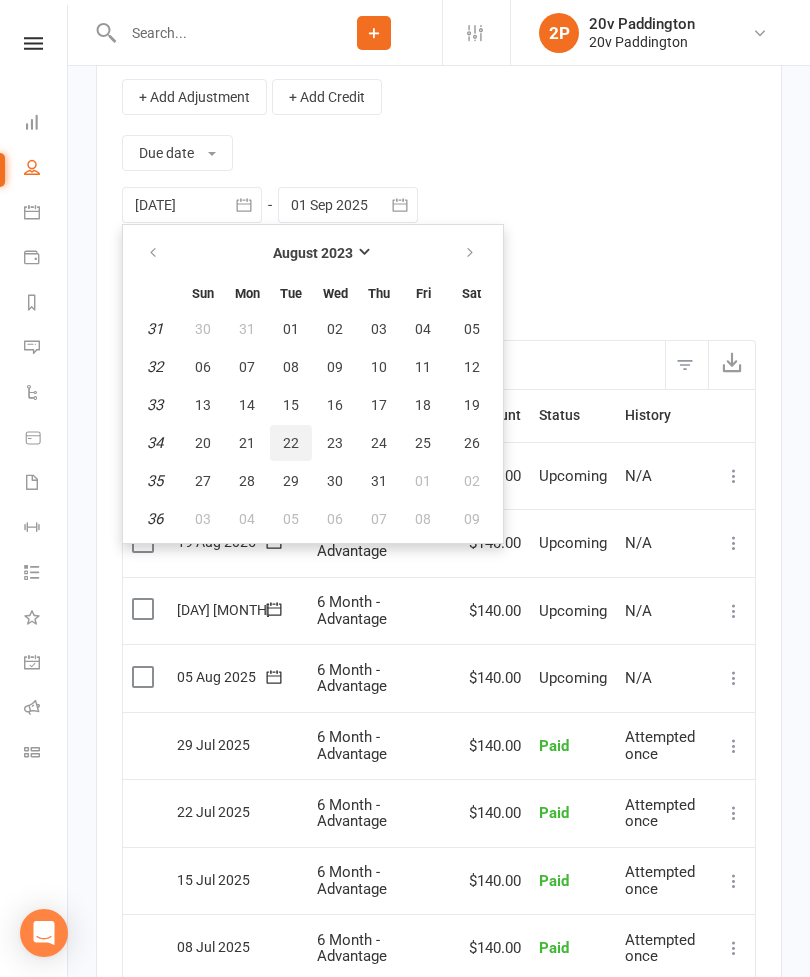 click on "22" at bounding box center (291, 443) 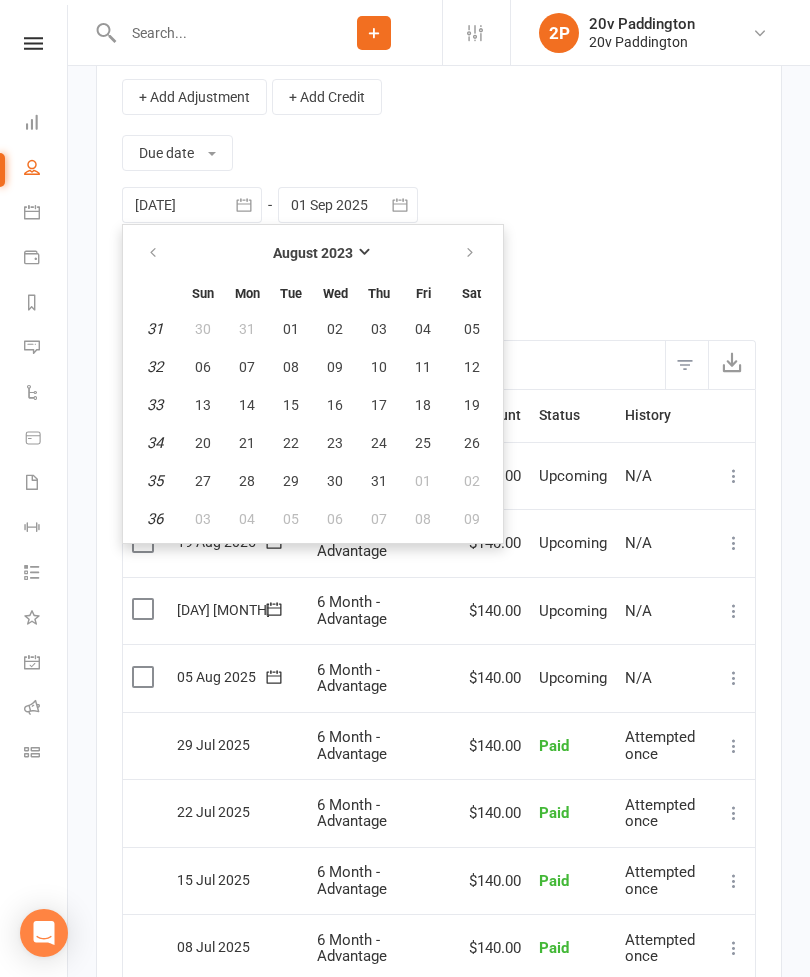 type on "[DATE]" 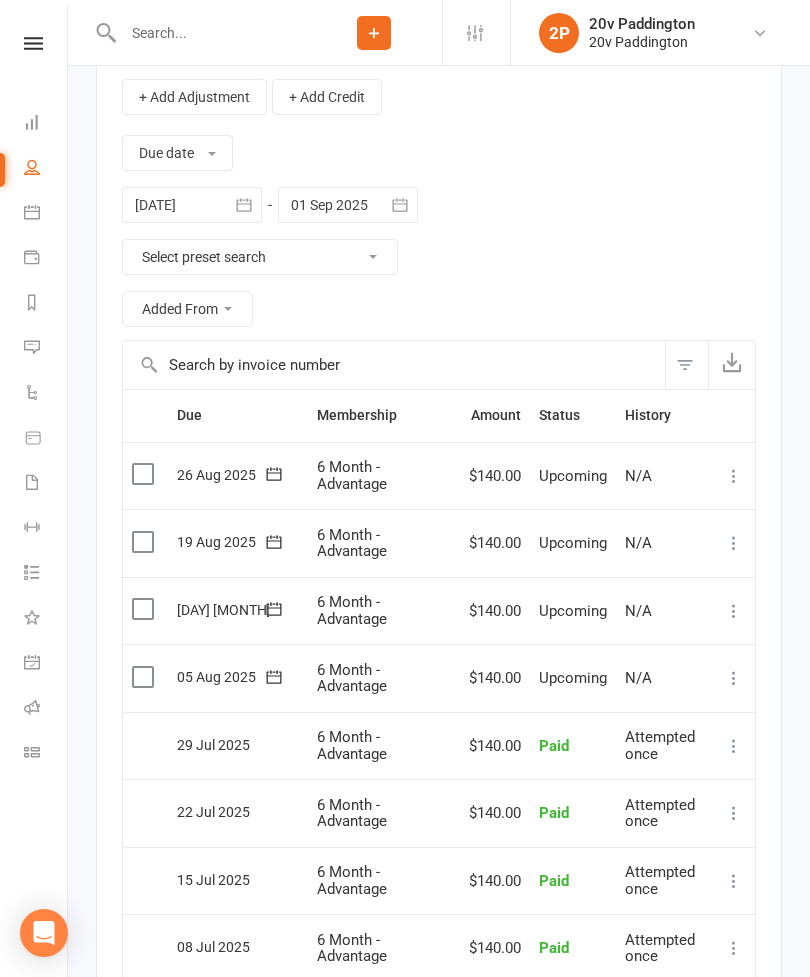 click at bounding box center [348, 205] 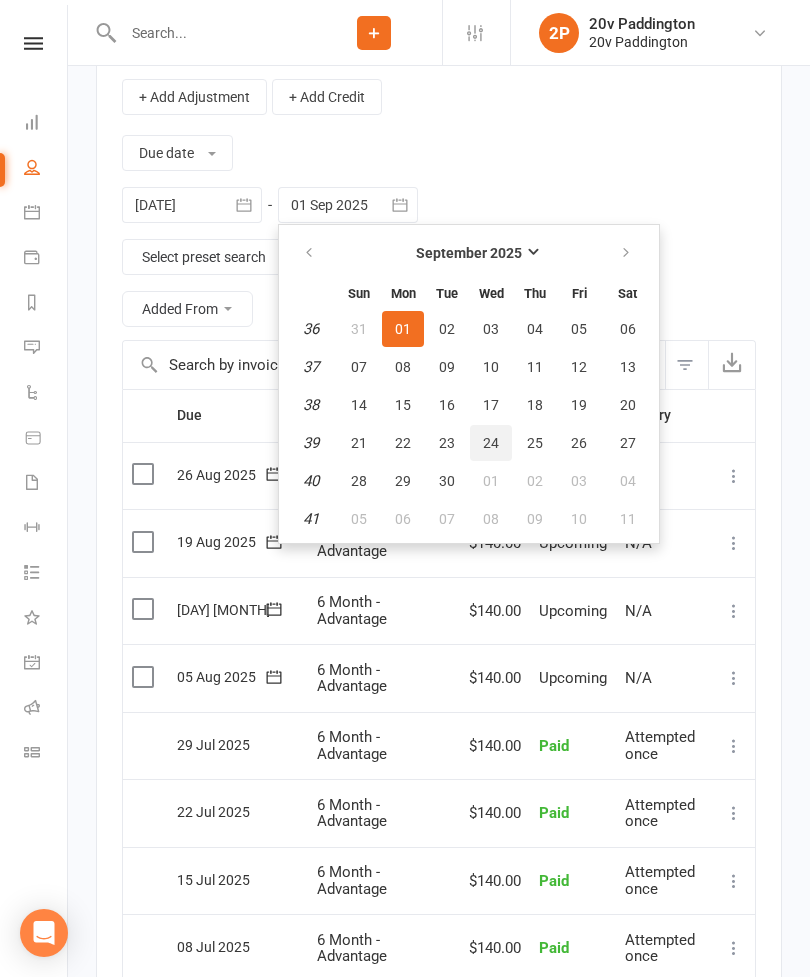 click on "24" at bounding box center [491, 443] 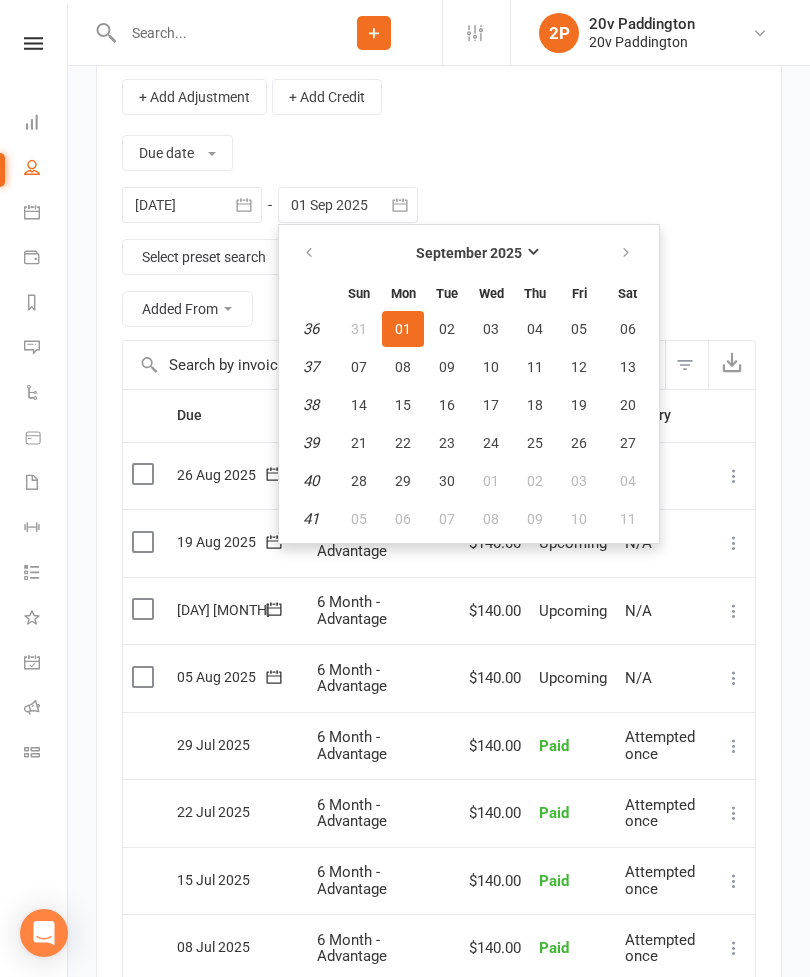 type on "[DATE]" 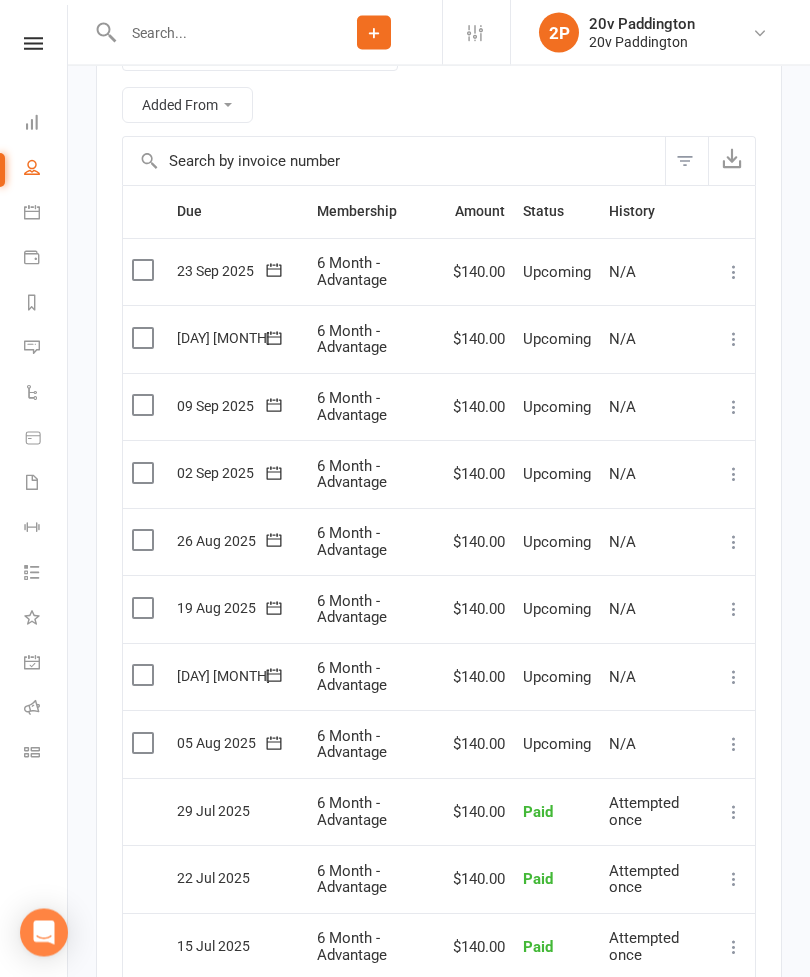 scroll, scrollTop: 2986, scrollLeft: 0, axis: vertical 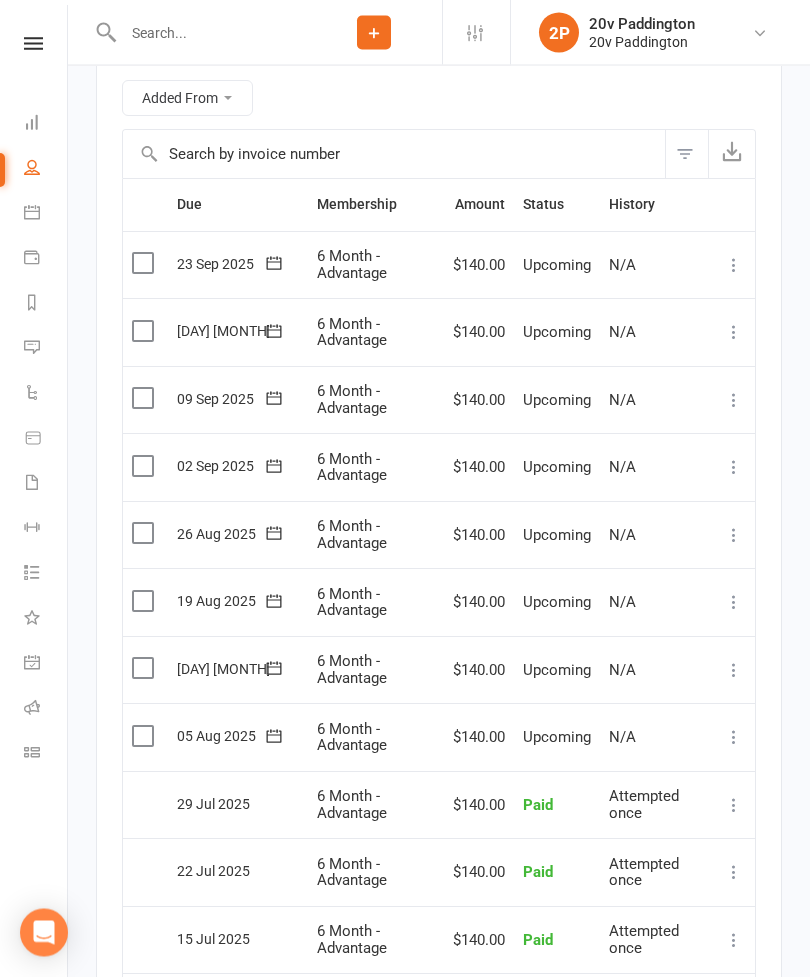 click at bounding box center (734, 401) 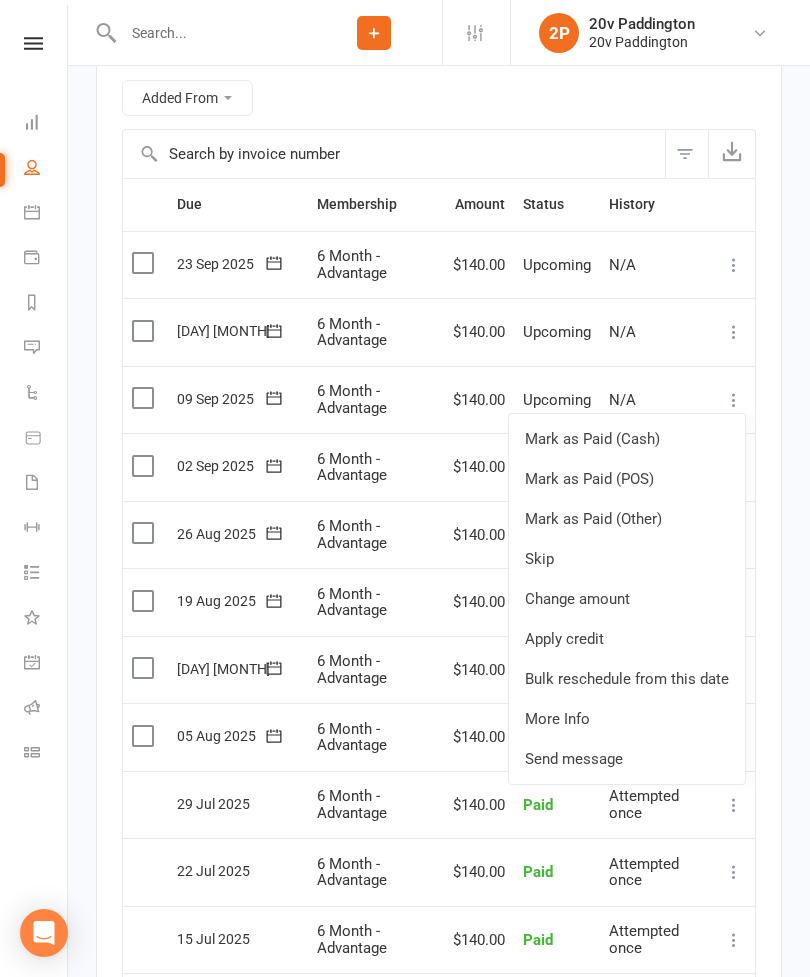 click on "Skip" at bounding box center [627, 559] 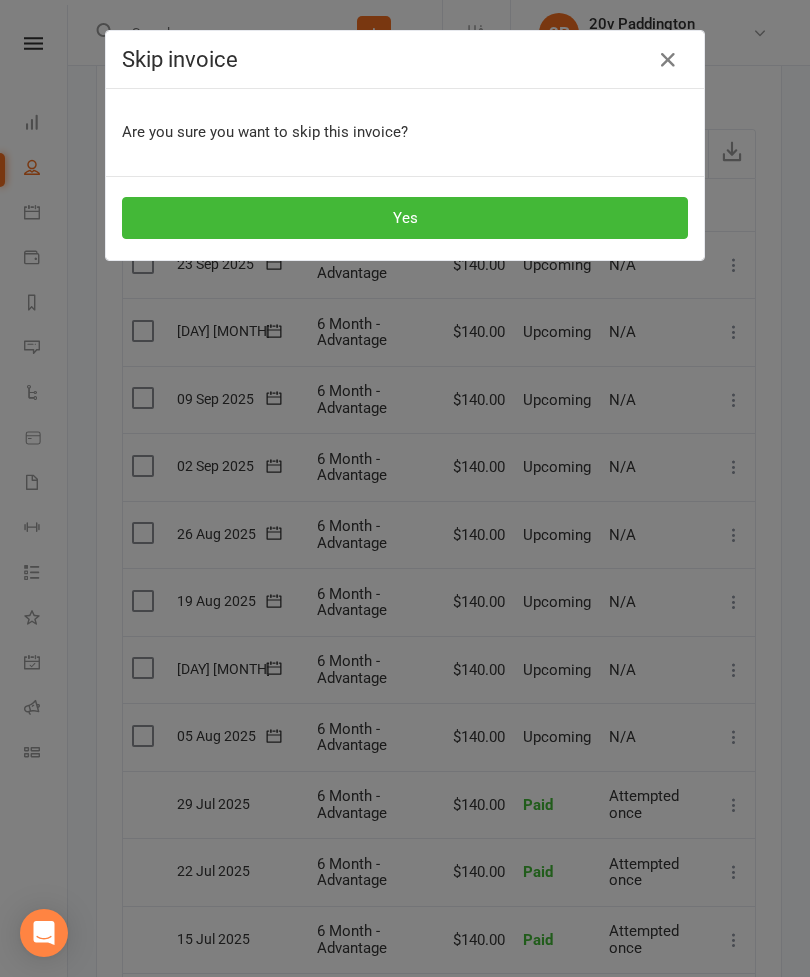 click on "Yes" at bounding box center (405, 218) 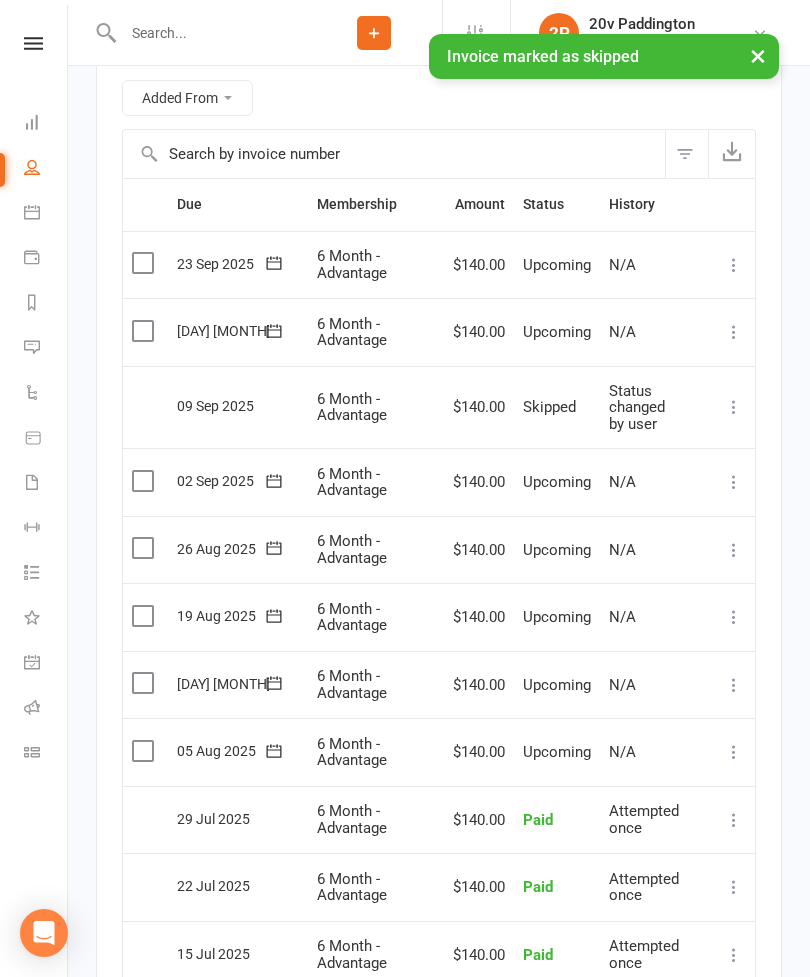 click at bounding box center (734, 332) 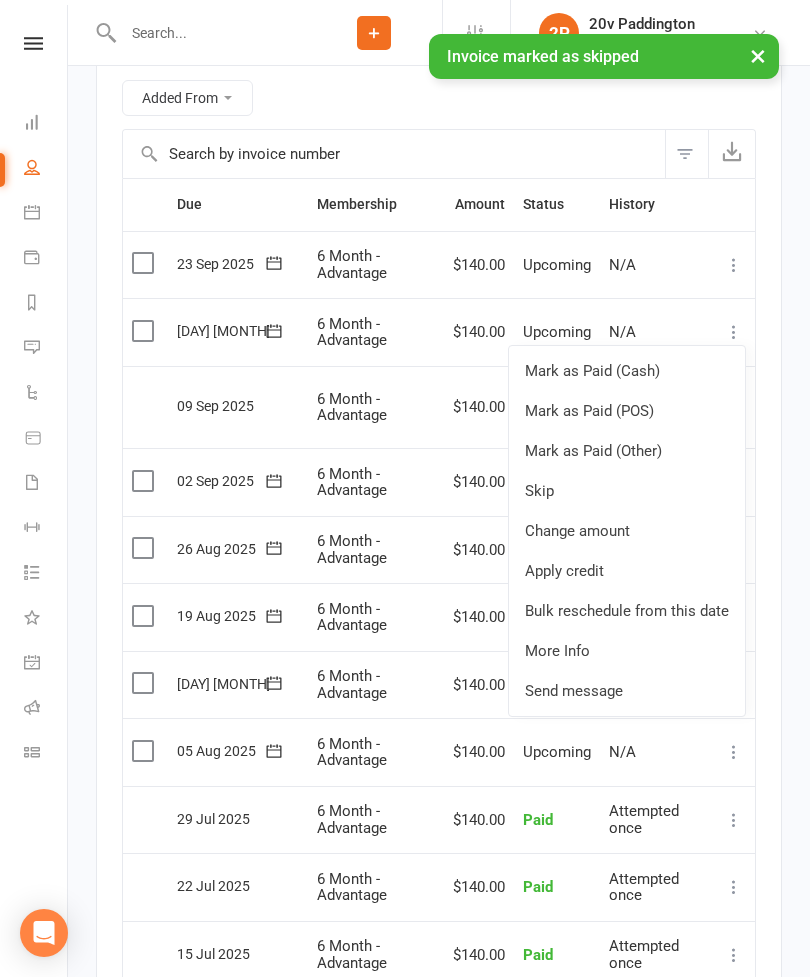 click on "Skip" at bounding box center (627, 491) 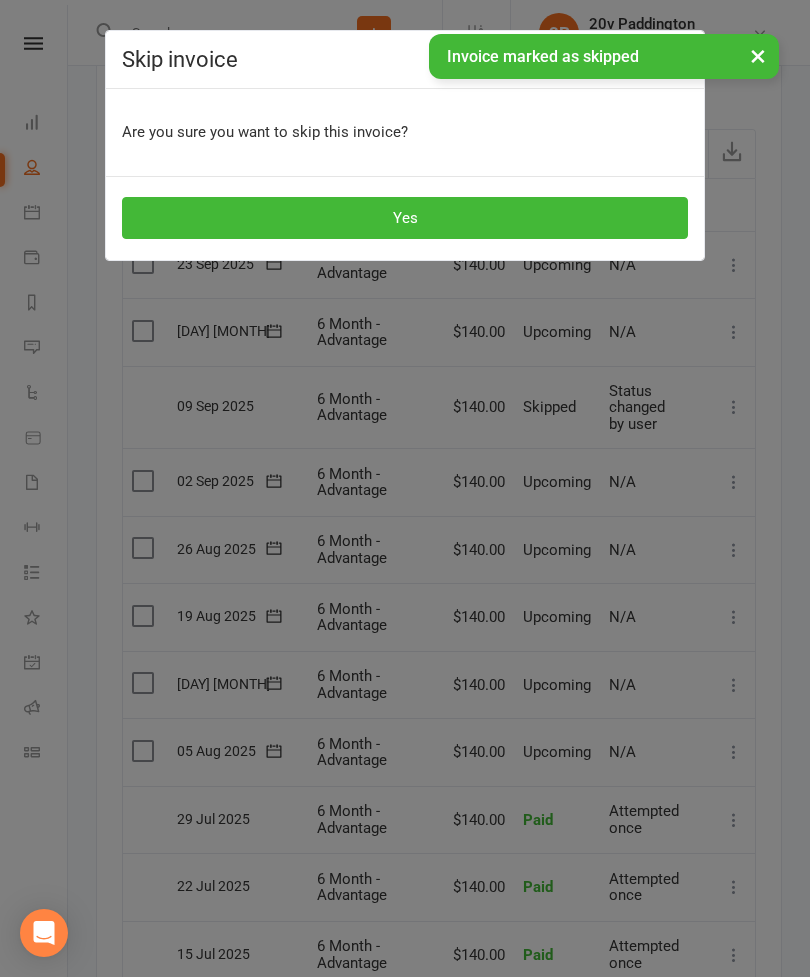 click on "Yes" at bounding box center (405, 218) 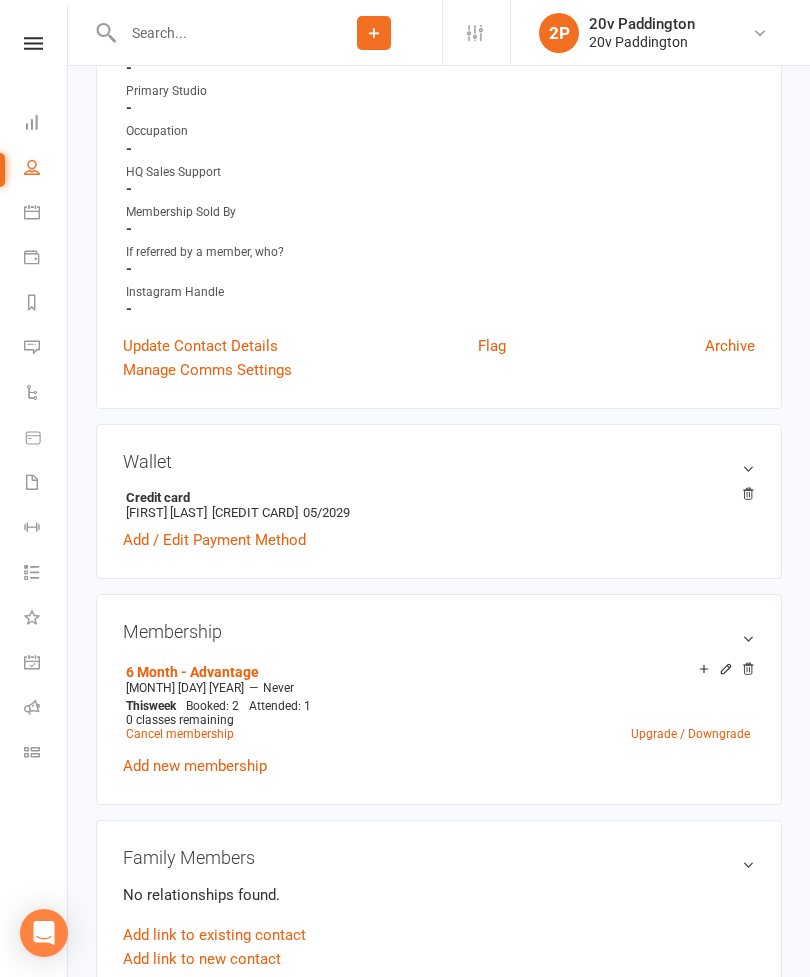 scroll, scrollTop: 515, scrollLeft: 0, axis: vertical 